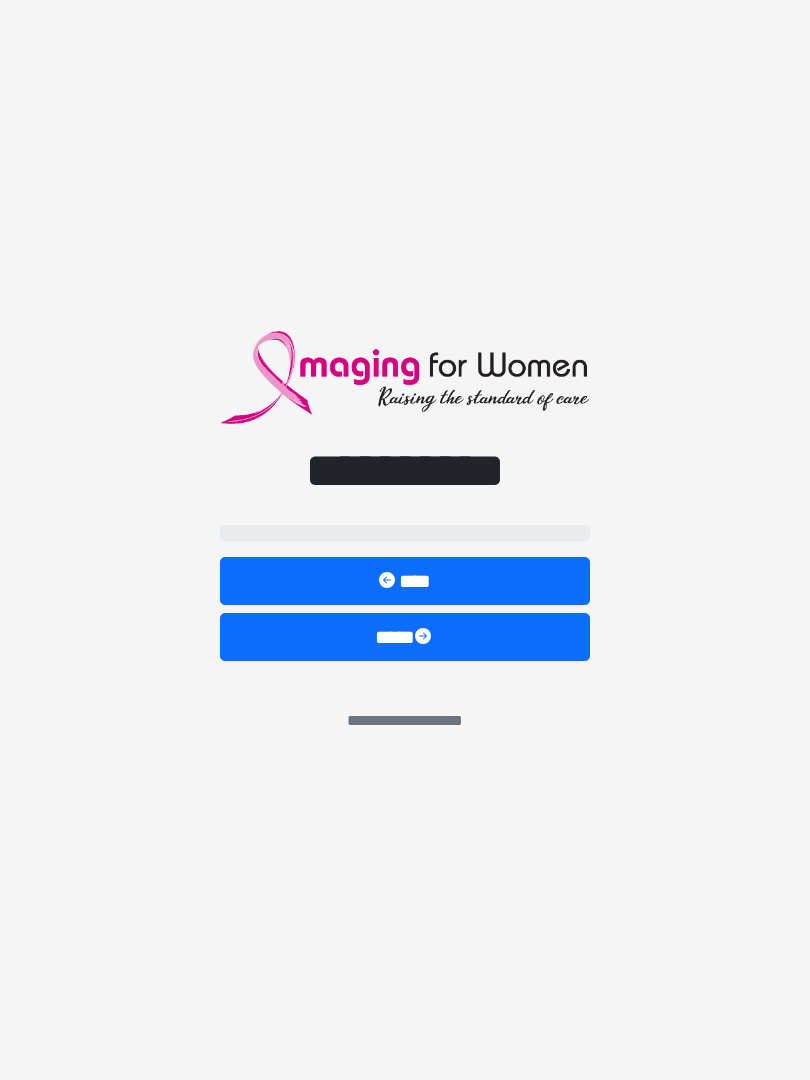scroll, scrollTop: 0, scrollLeft: 0, axis: both 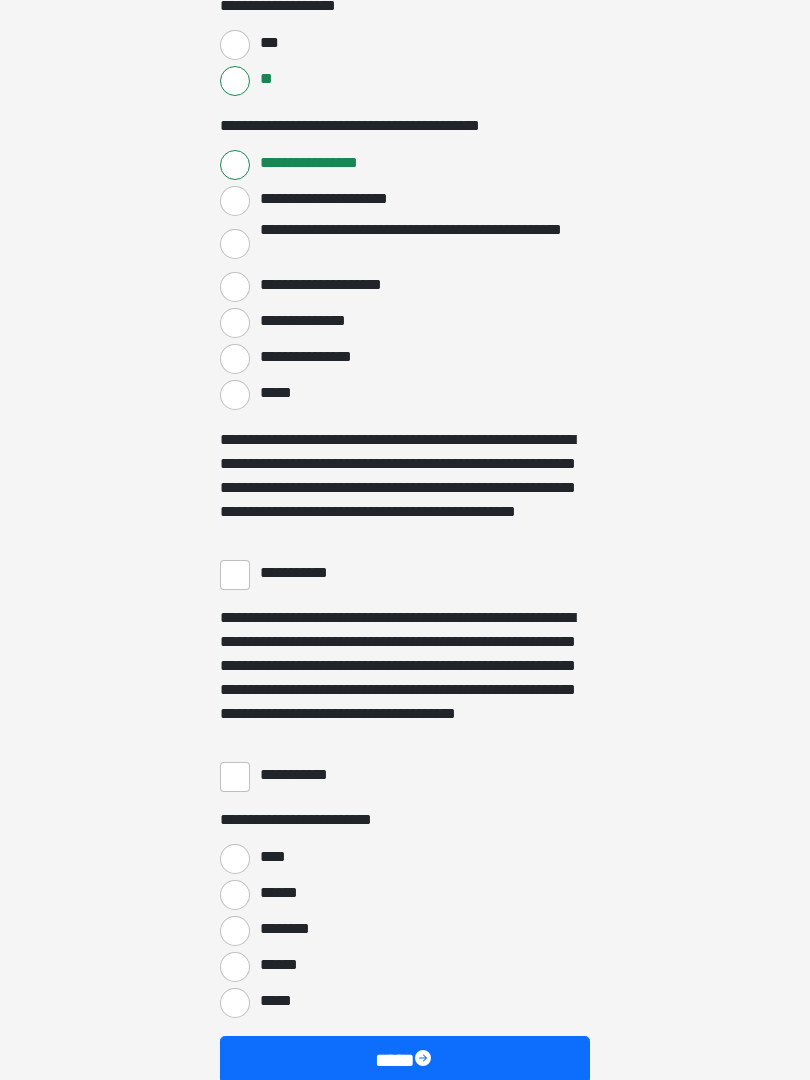 click on "**********" at bounding box center (235, 575) 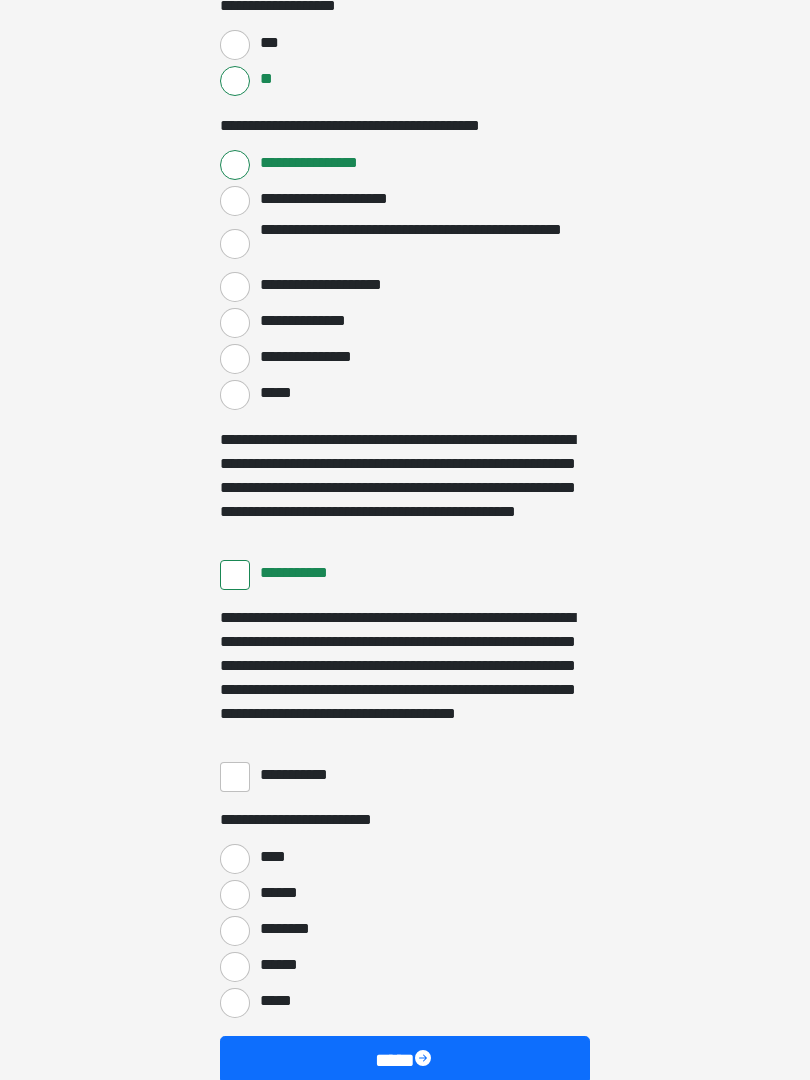 click on "**********" at bounding box center (235, 777) 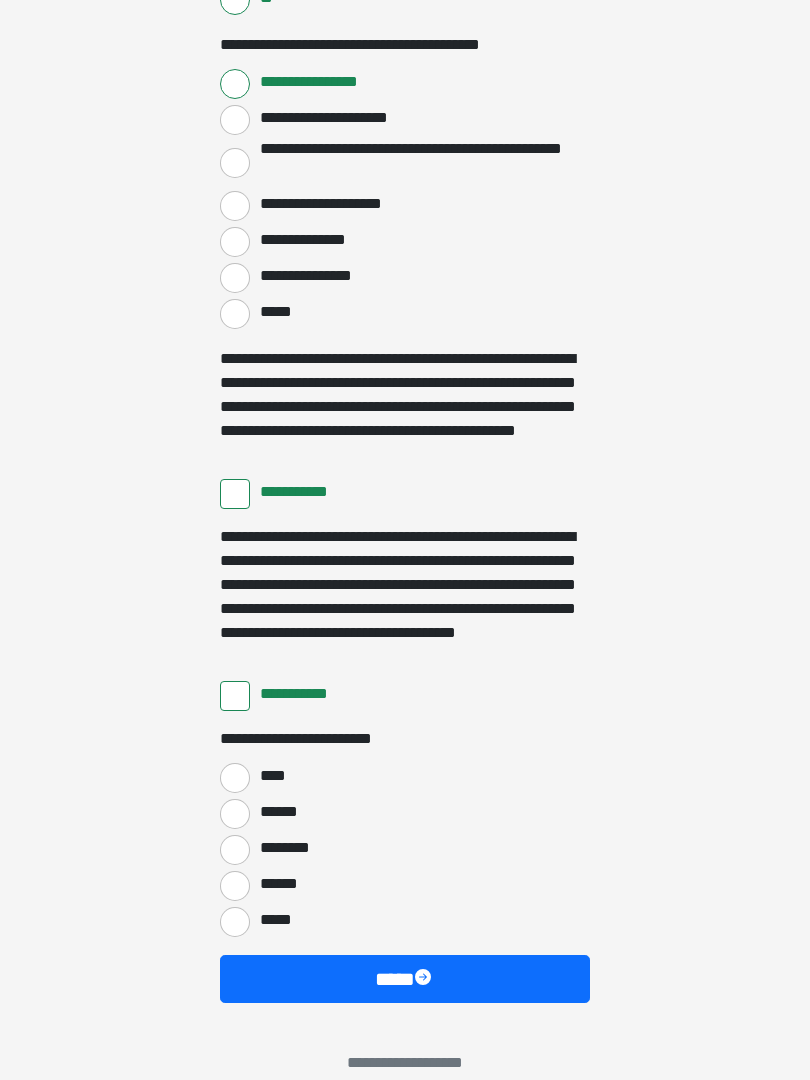 scroll, scrollTop: 3397, scrollLeft: 0, axis: vertical 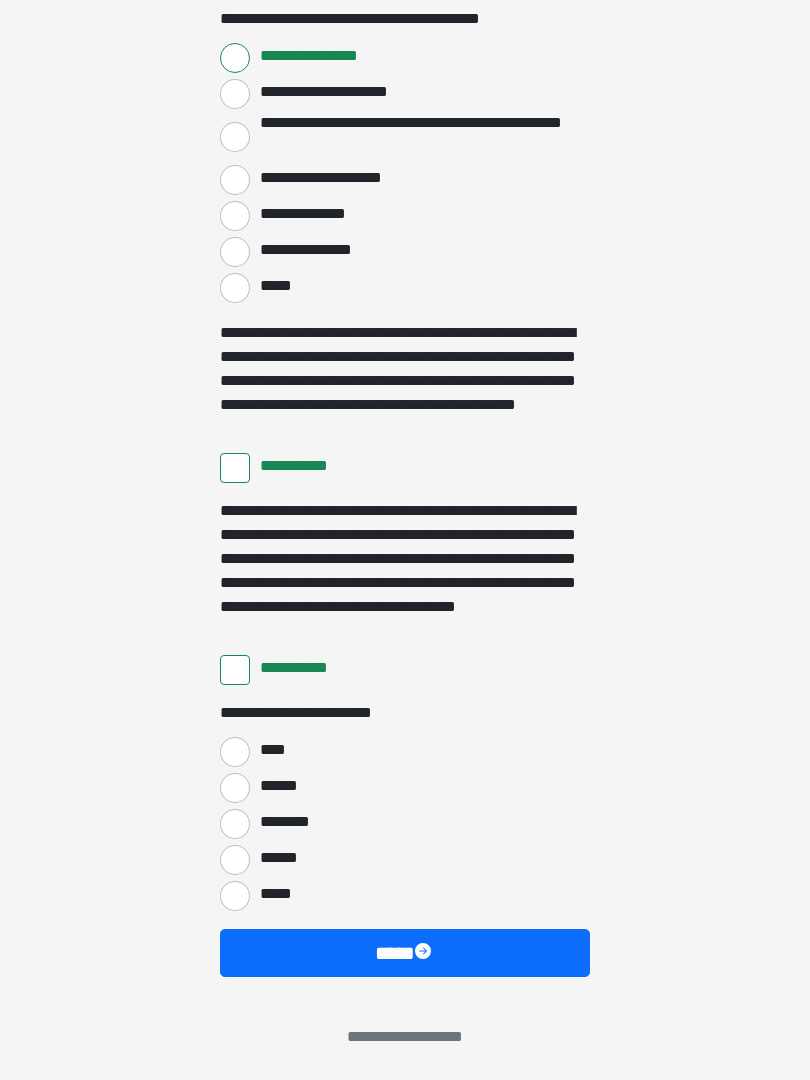 click on "****" at bounding box center (235, 752) 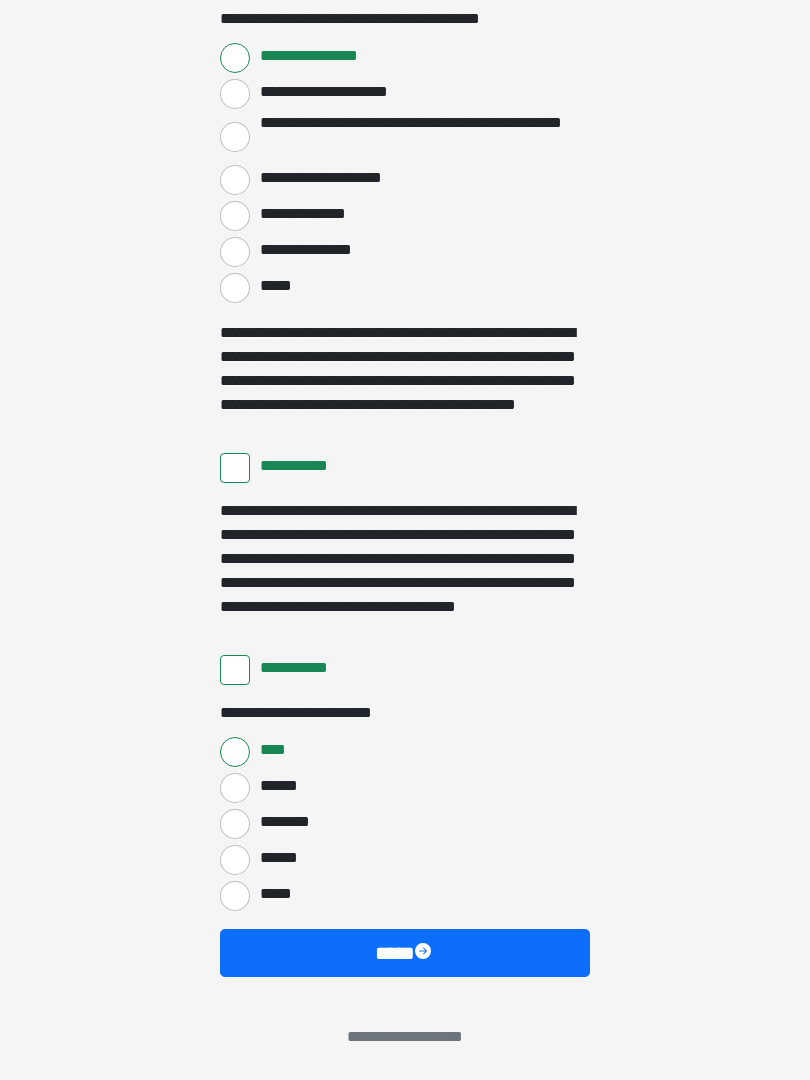 click on "****" at bounding box center (405, 953) 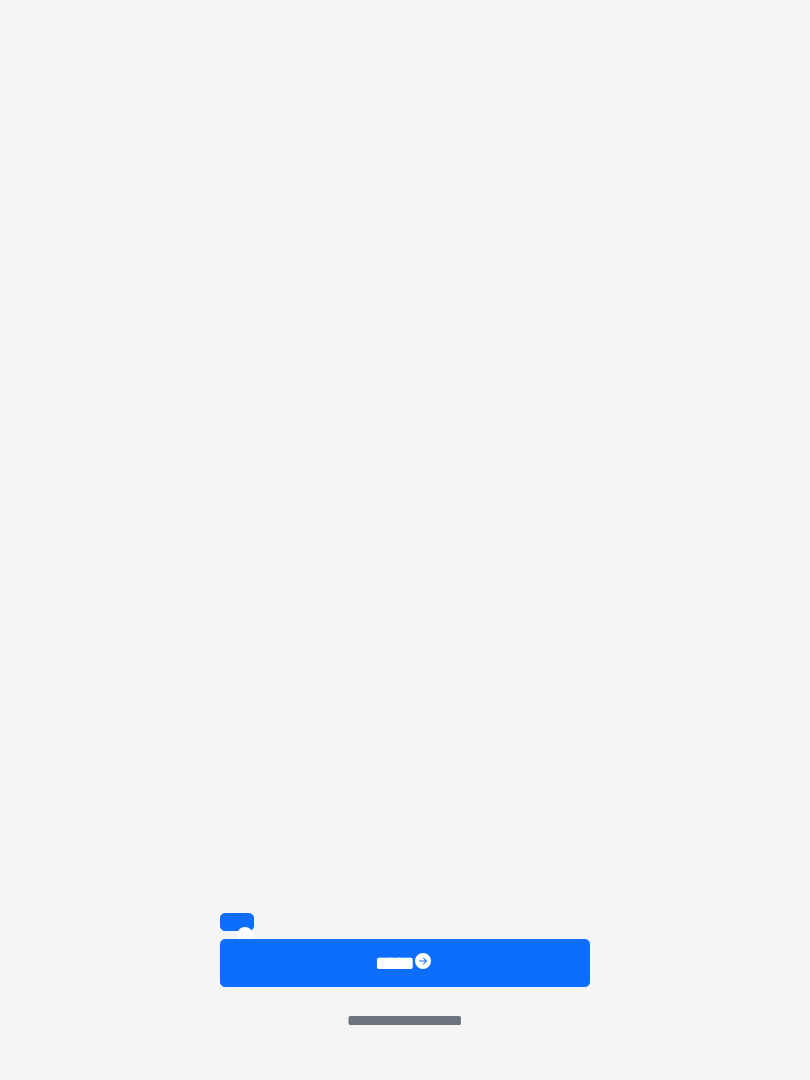 scroll, scrollTop: 2505, scrollLeft: 0, axis: vertical 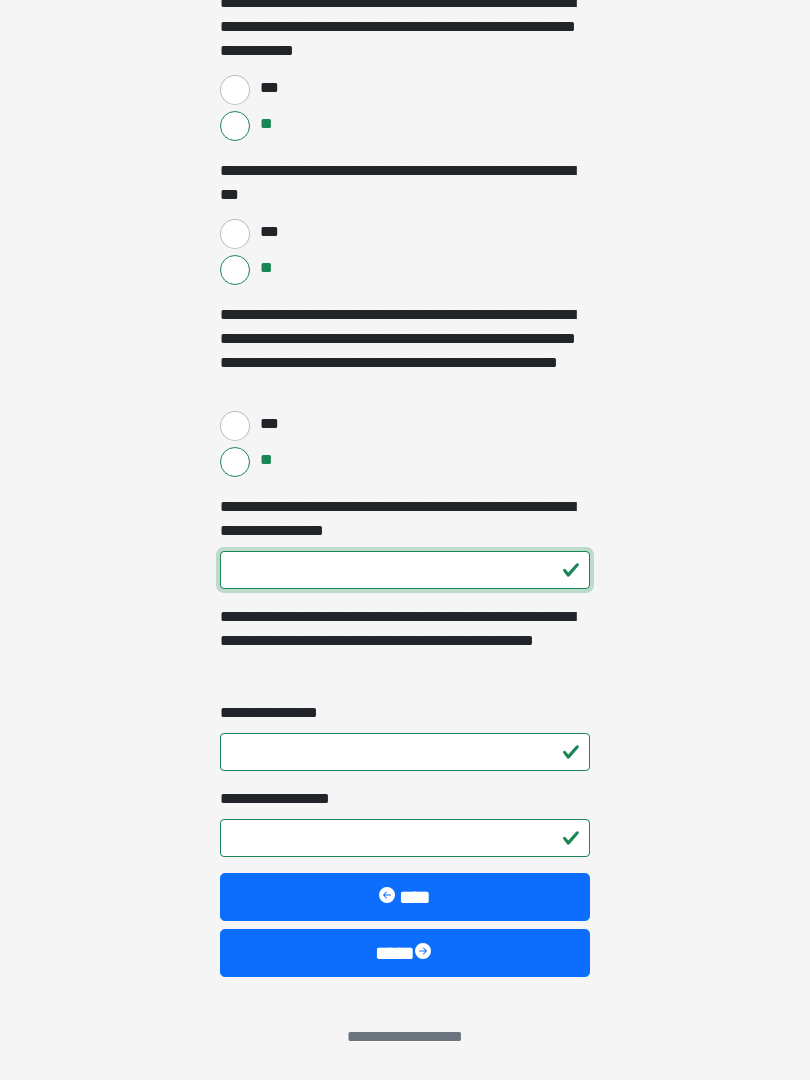 click on "**********" at bounding box center [405, 570] 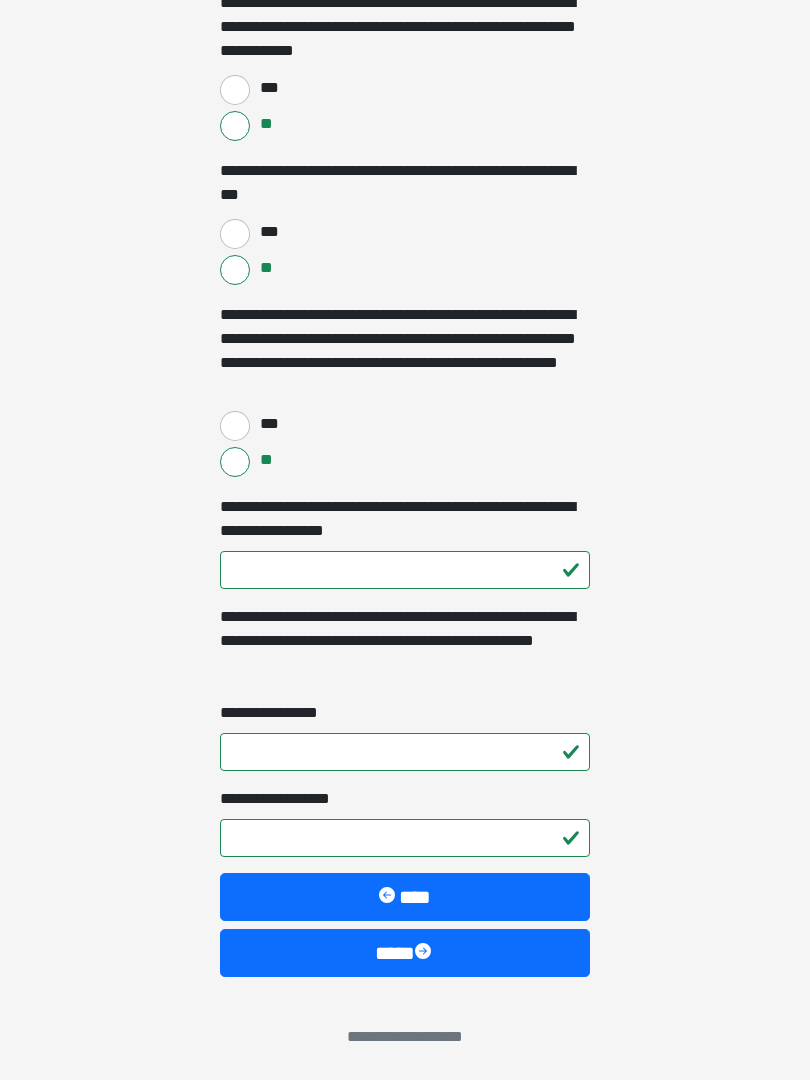 click on "**********" at bounding box center [405, -1965] 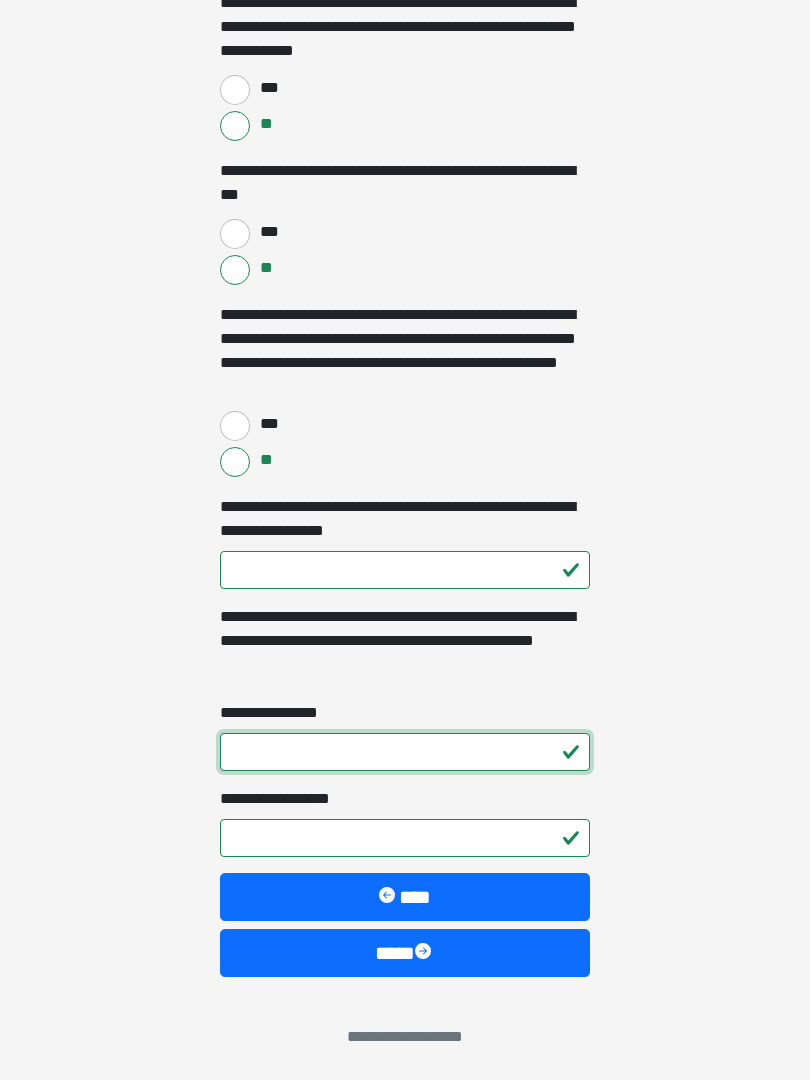 click on "**********" at bounding box center (405, 752) 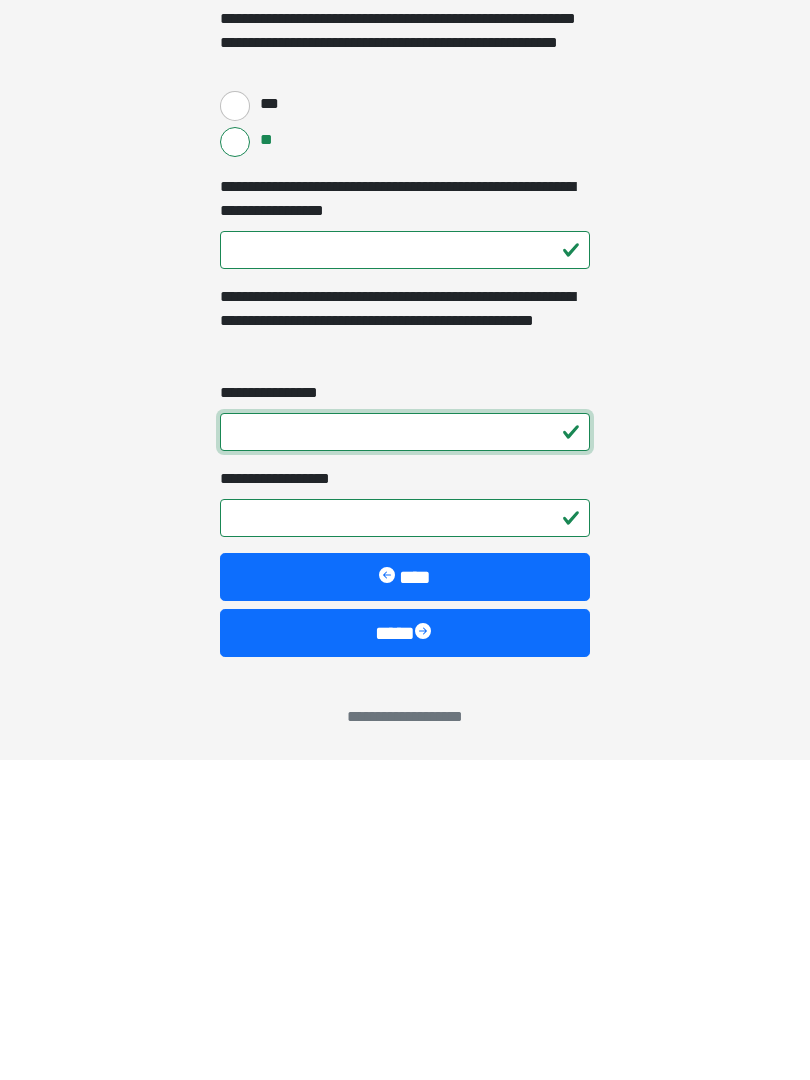 type on "*" 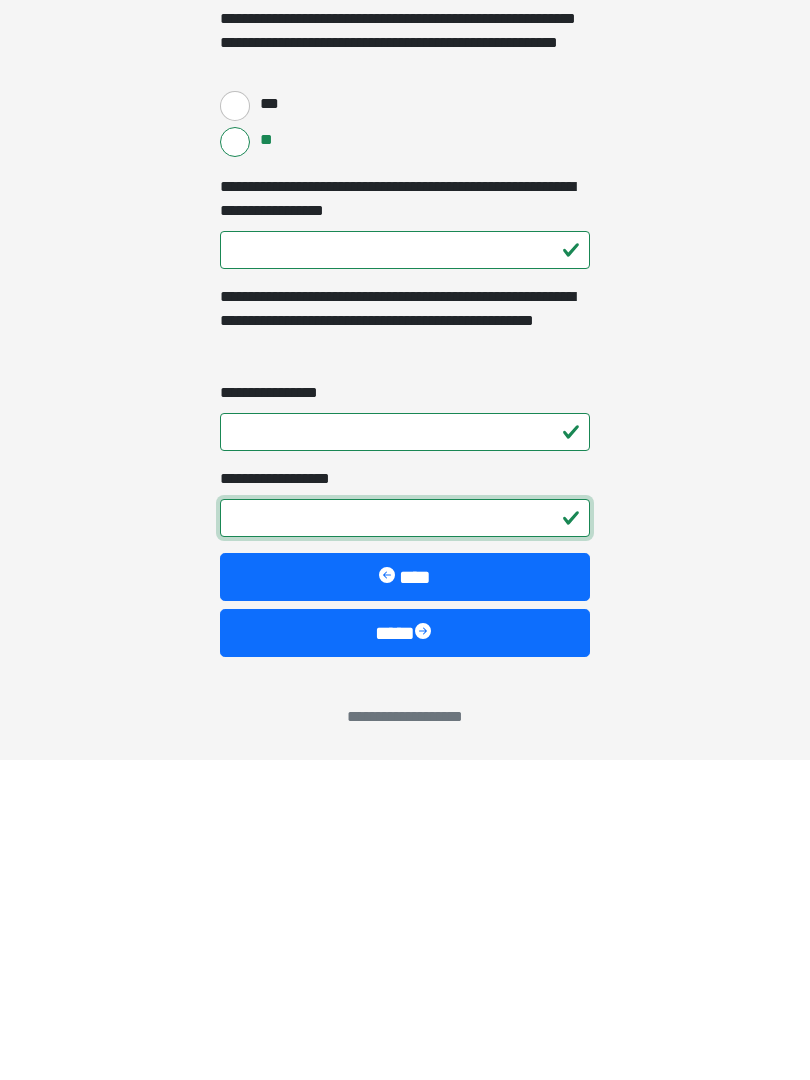 click on "**********" at bounding box center [405, 838] 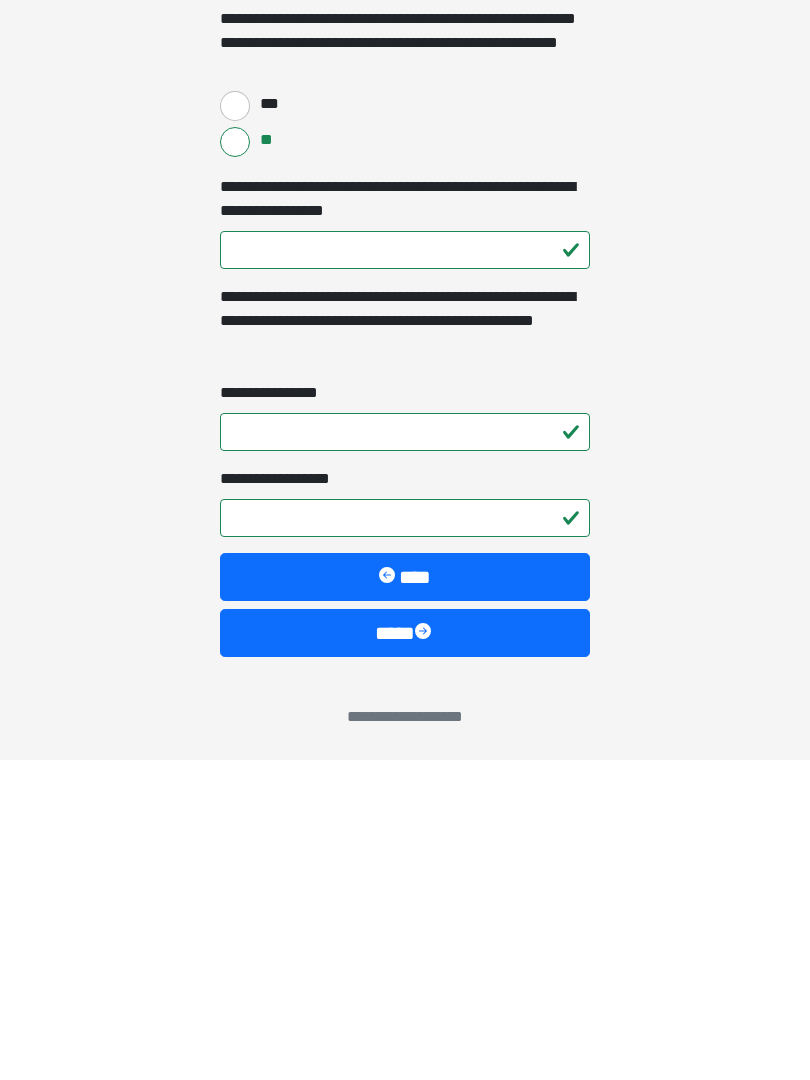 click on "****" at bounding box center [405, 953] 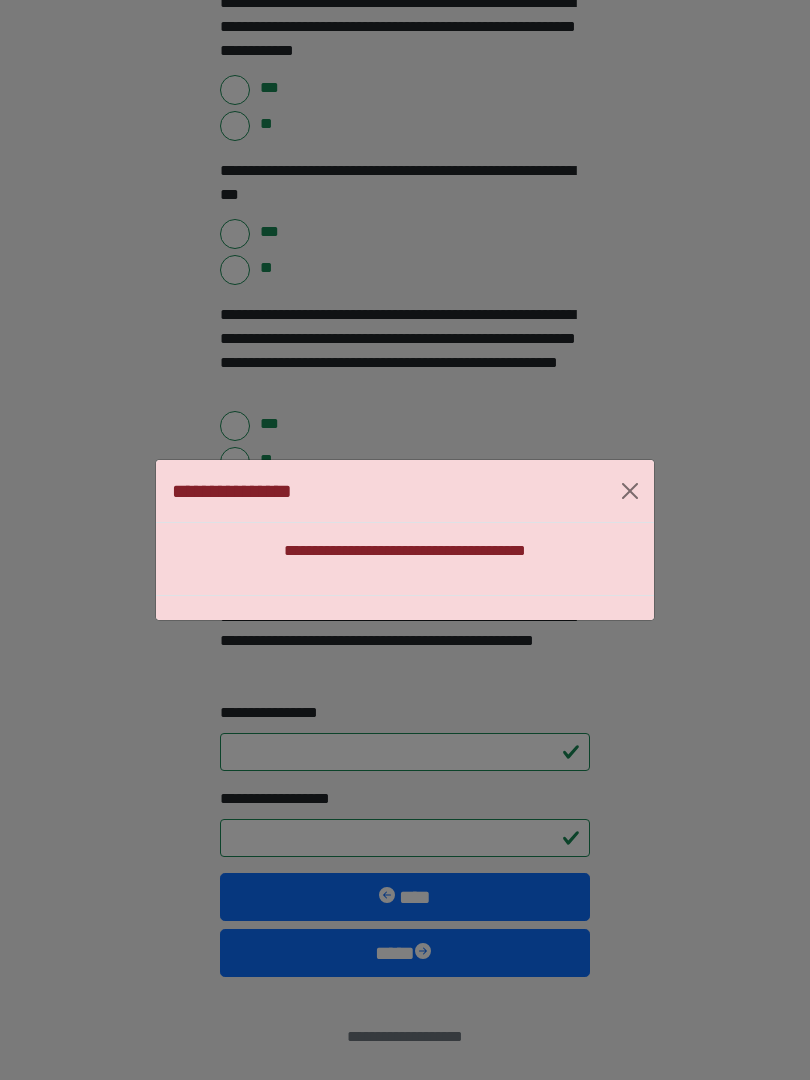 click at bounding box center [630, 491] 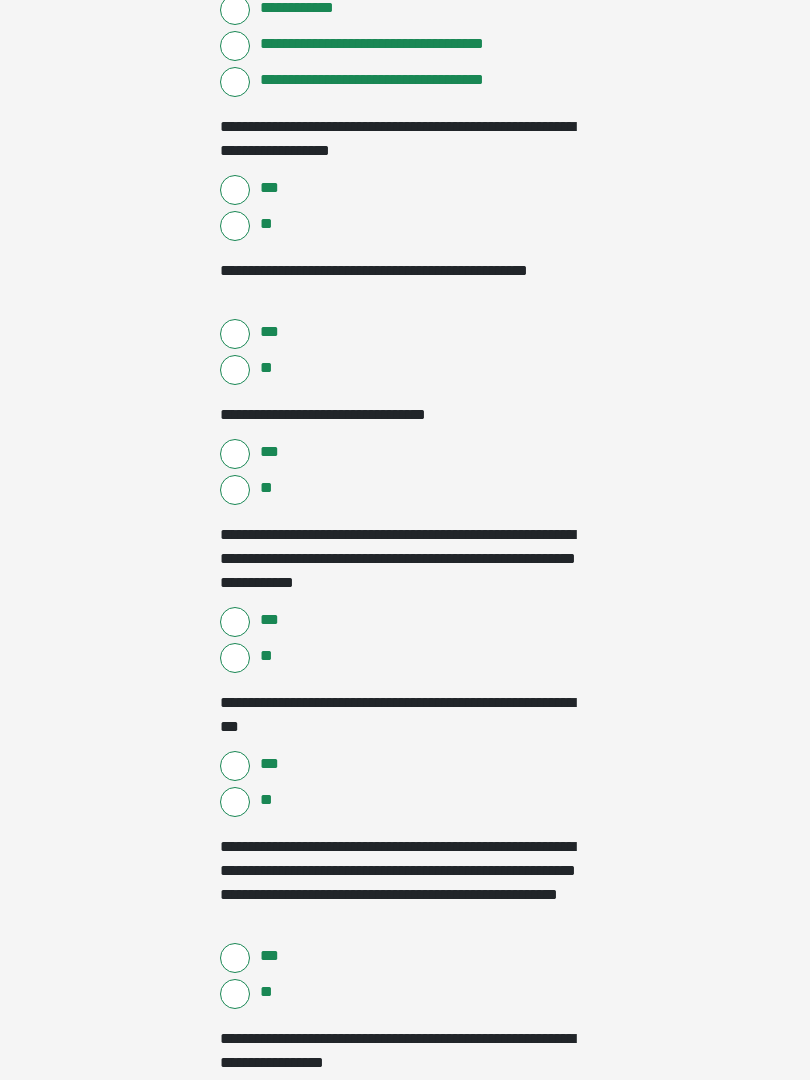 scroll, scrollTop: 1972, scrollLeft: 0, axis: vertical 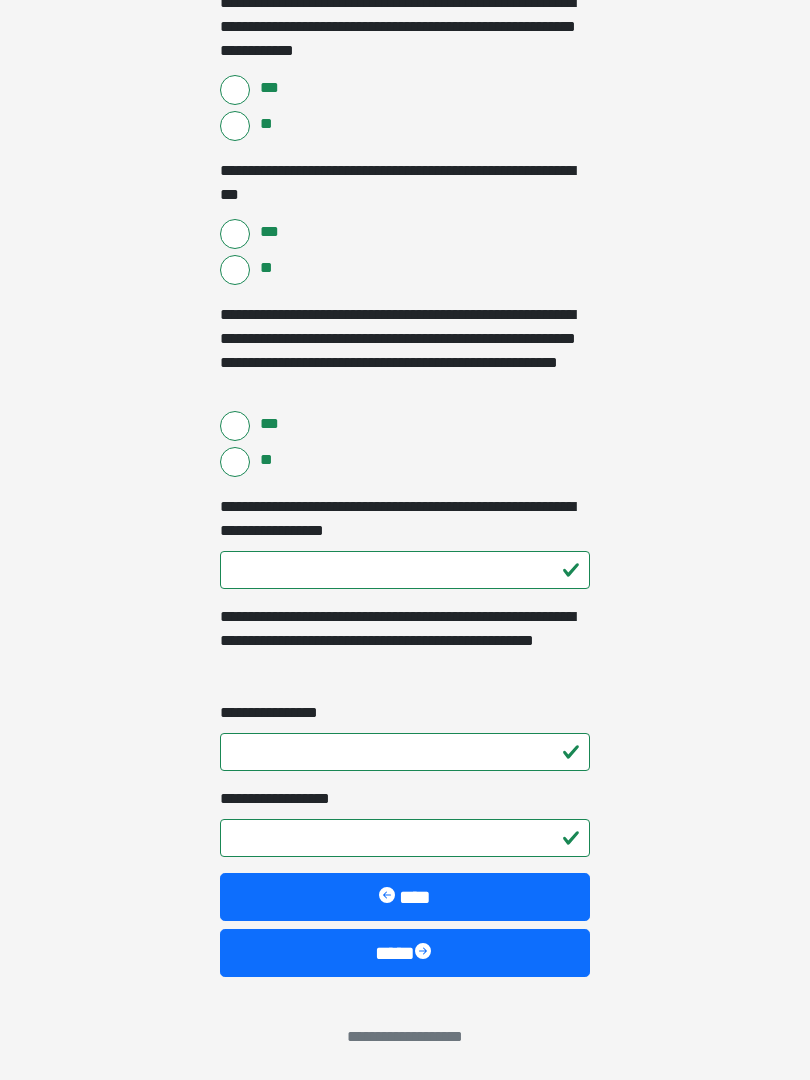 click on "****" at bounding box center [405, 953] 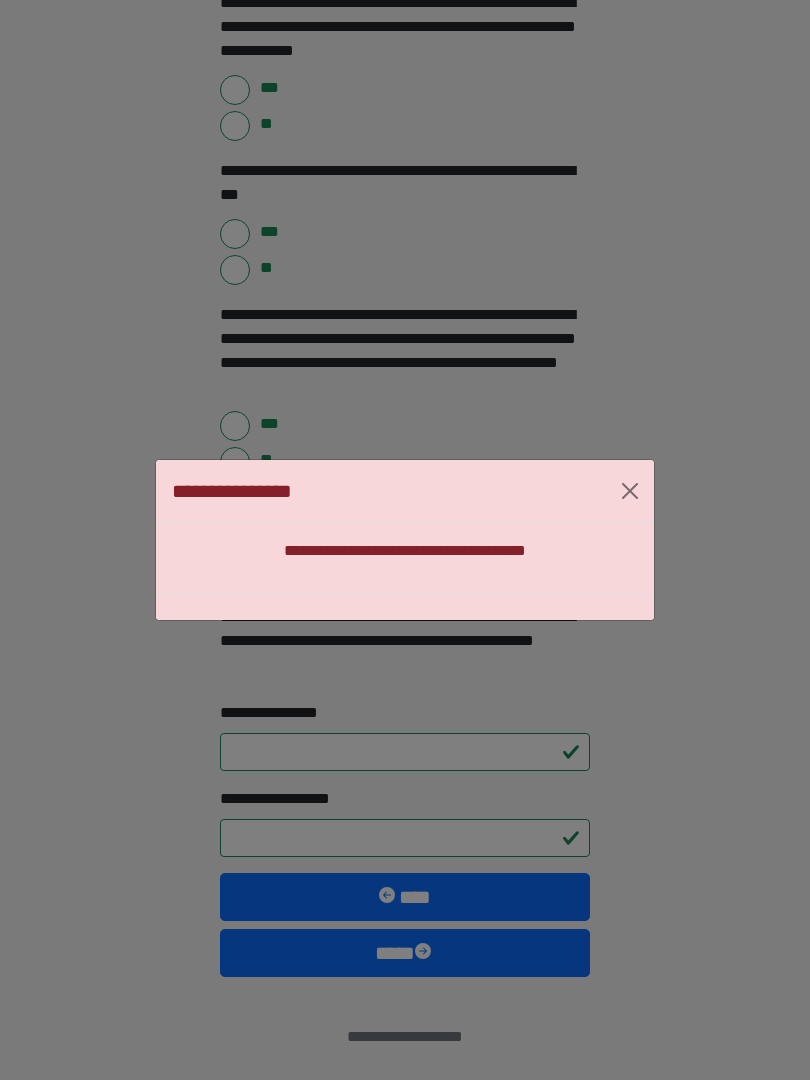 click at bounding box center (630, 491) 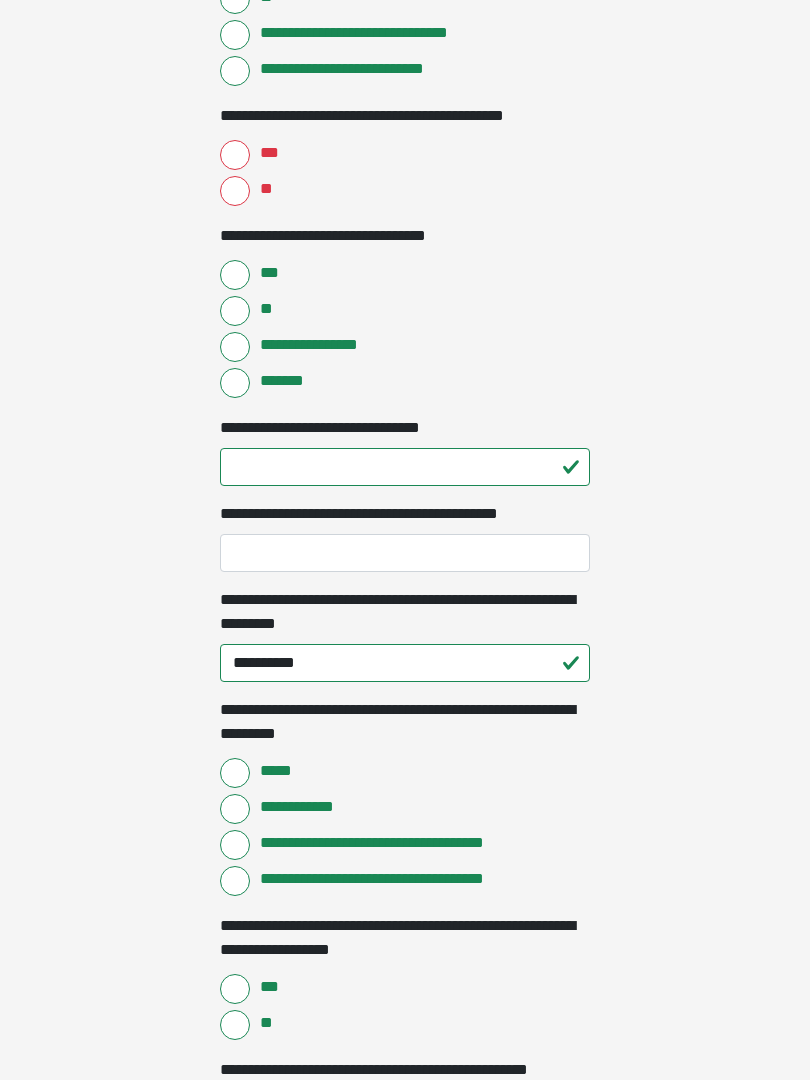 scroll, scrollTop: 1168, scrollLeft: 0, axis: vertical 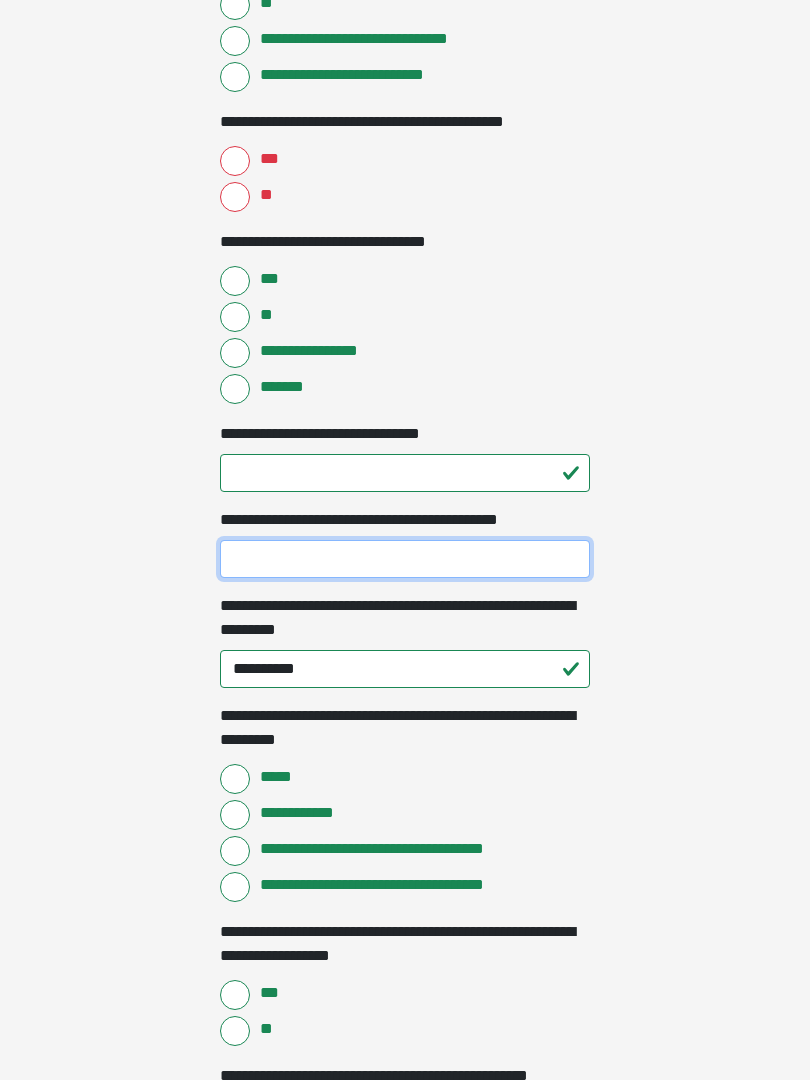 click on "**********" at bounding box center [405, 559] 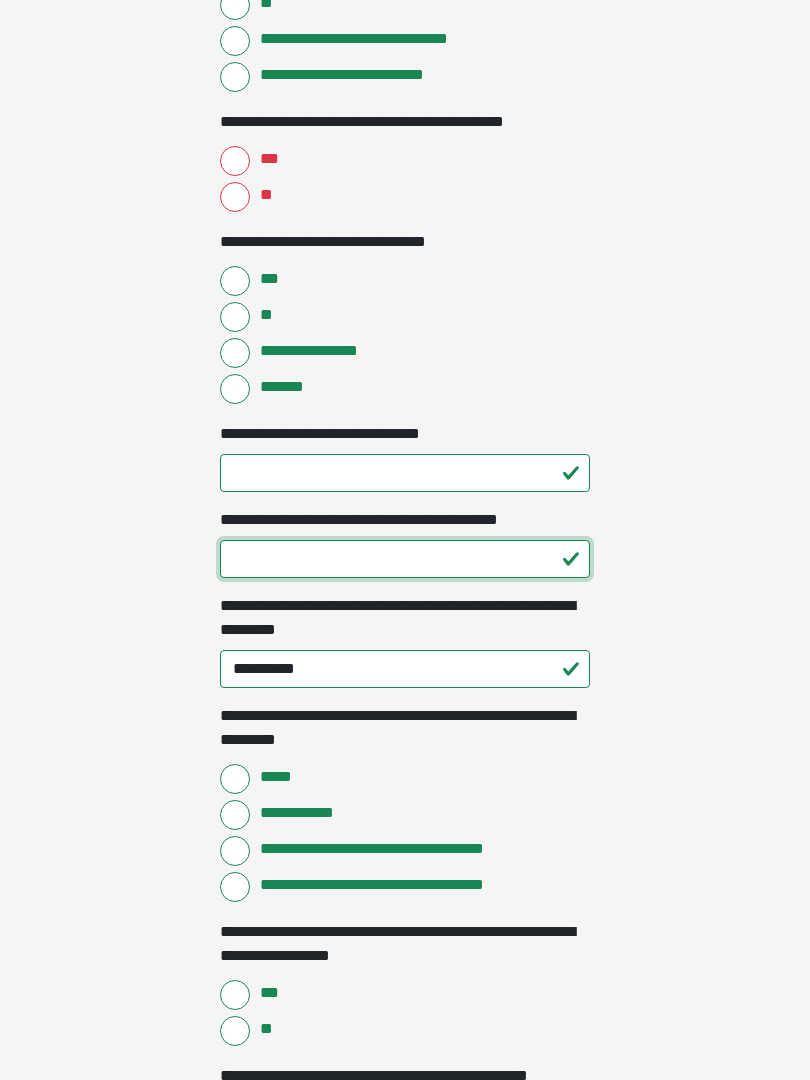 type on "**" 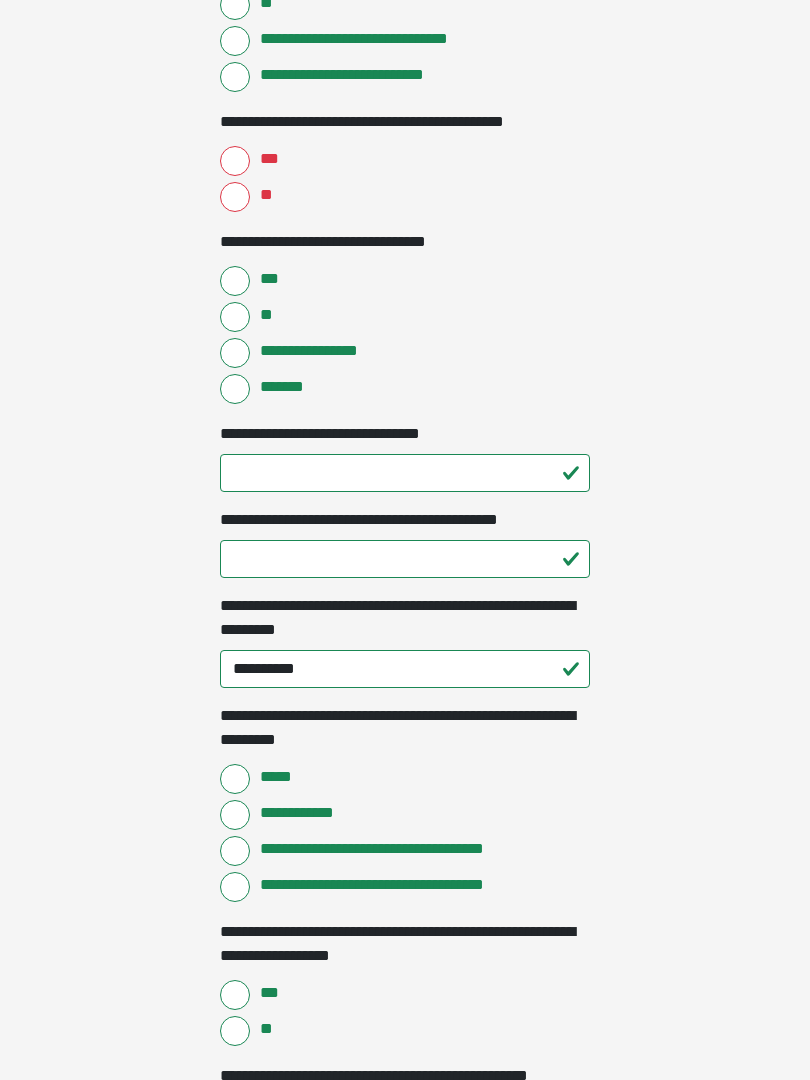 click on "**********" at bounding box center [405, -628] 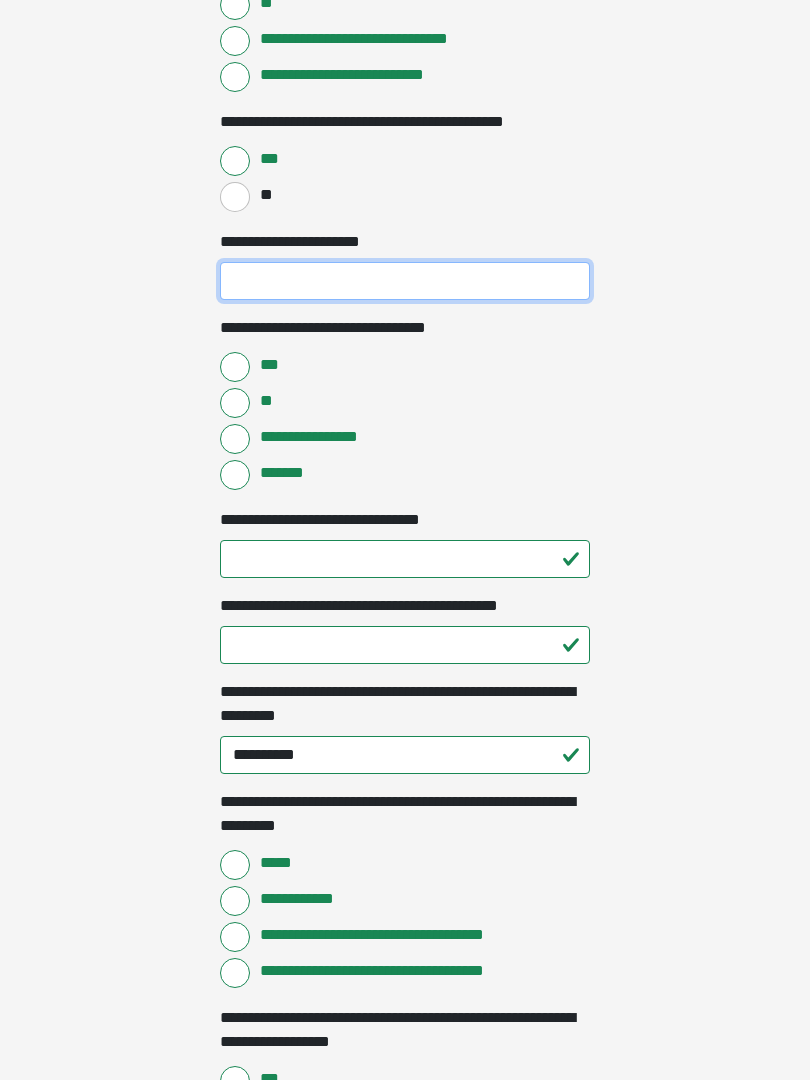 click on "**********" at bounding box center [405, 281] 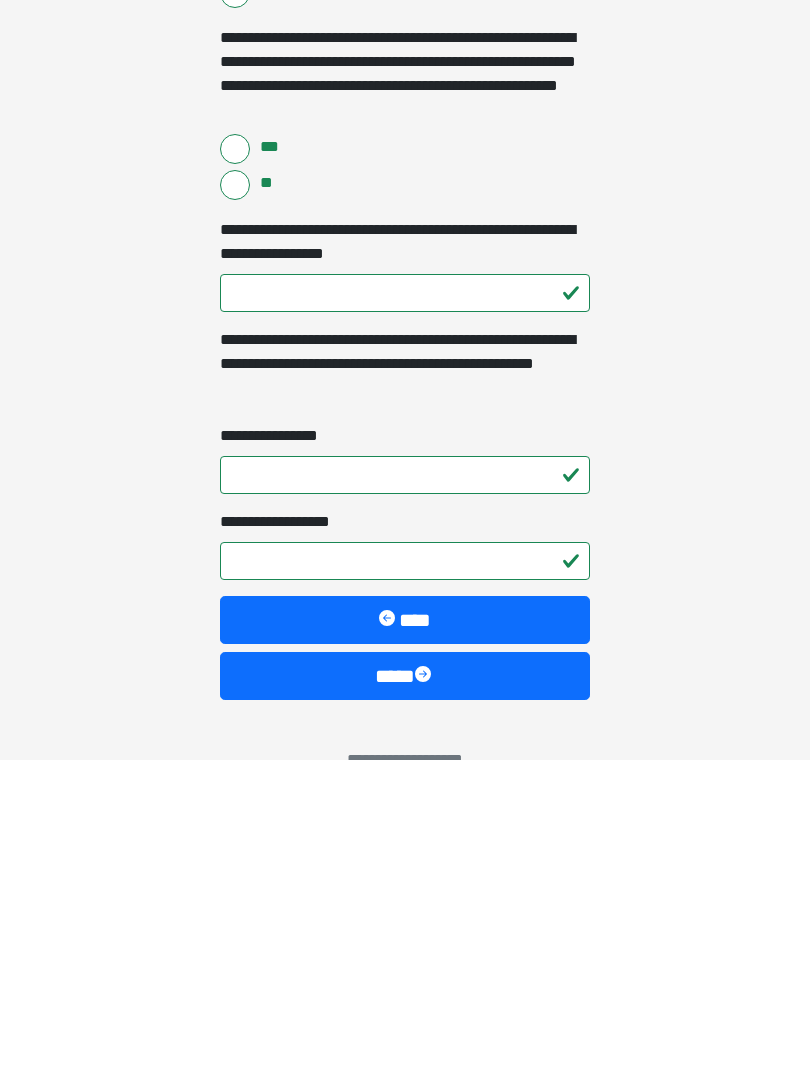 scroll, scrollTop: 2591, scrollLeft: 0, axis: vertical 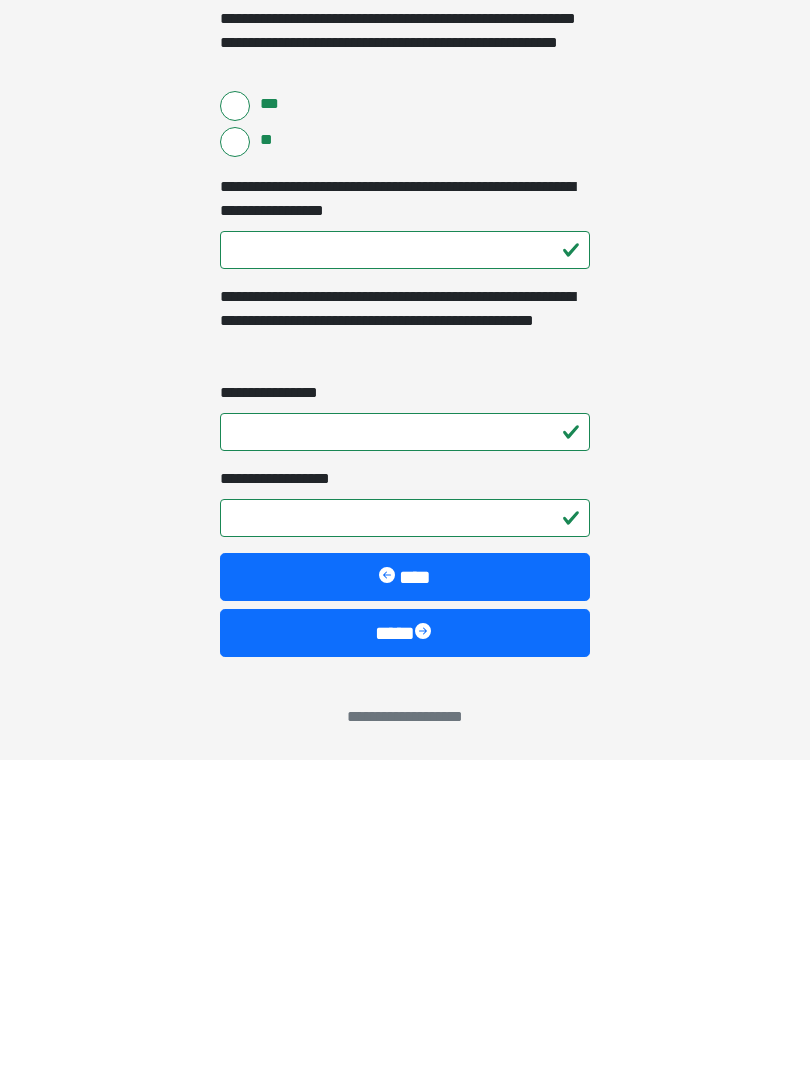 click on "****" at bounding box center [405, 953] 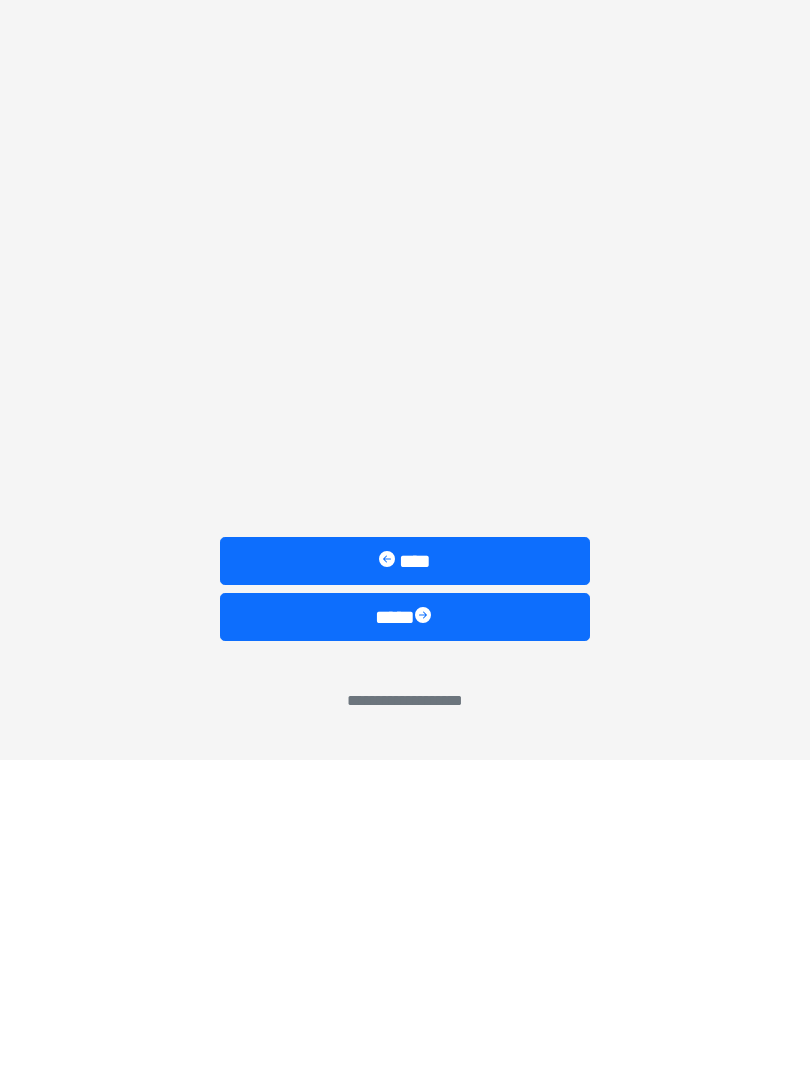scroll, scrollTop: 0, scrollLeft: 0, axis: both 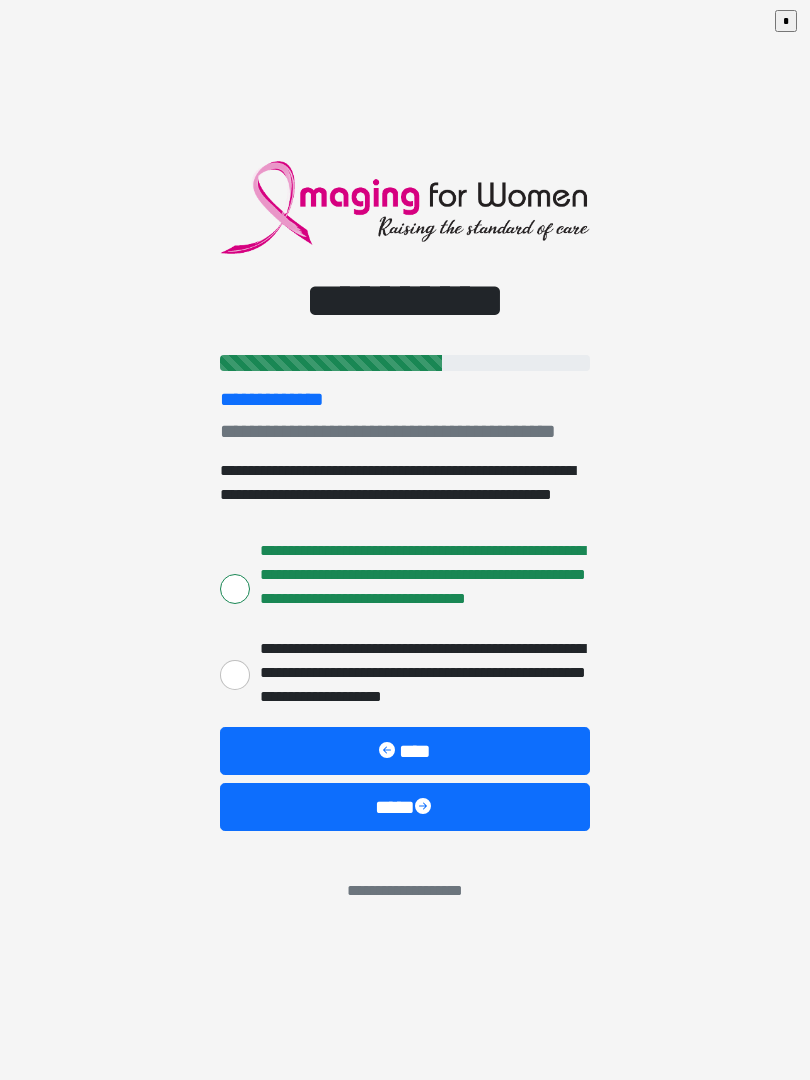 click on "****" at bounding box center (405, 807) 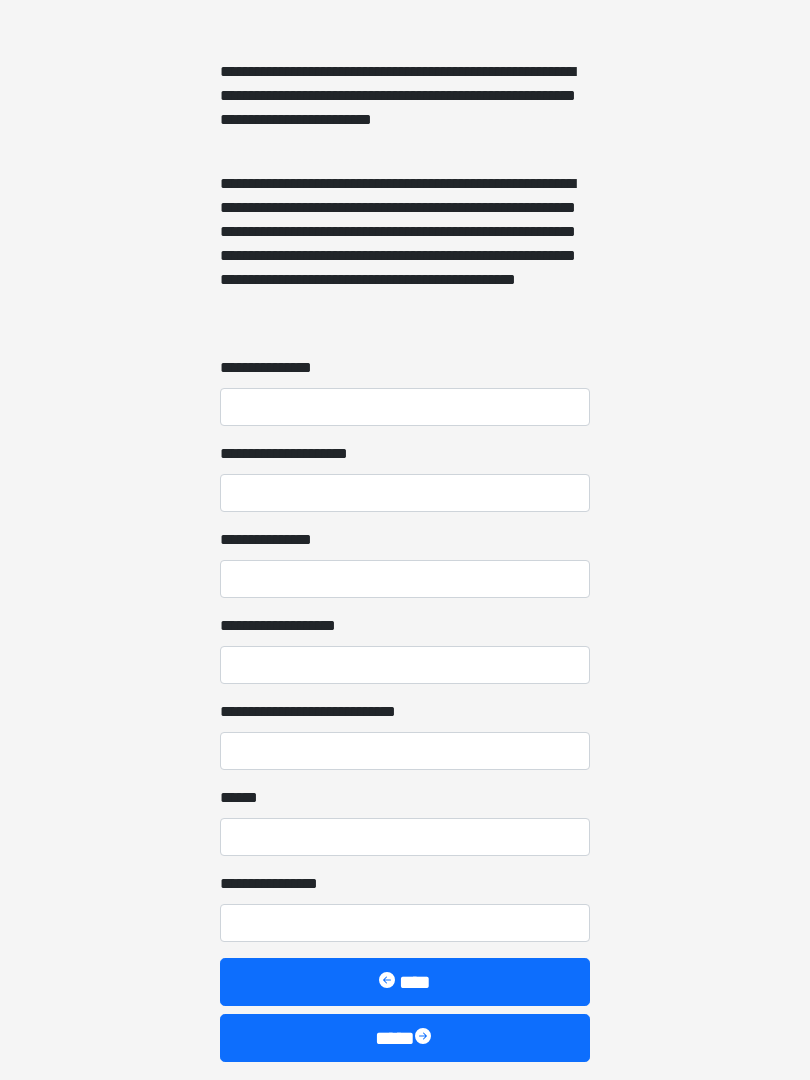 scroll, scrollTop: 1383, scrollLeft: 0, axis: vertical 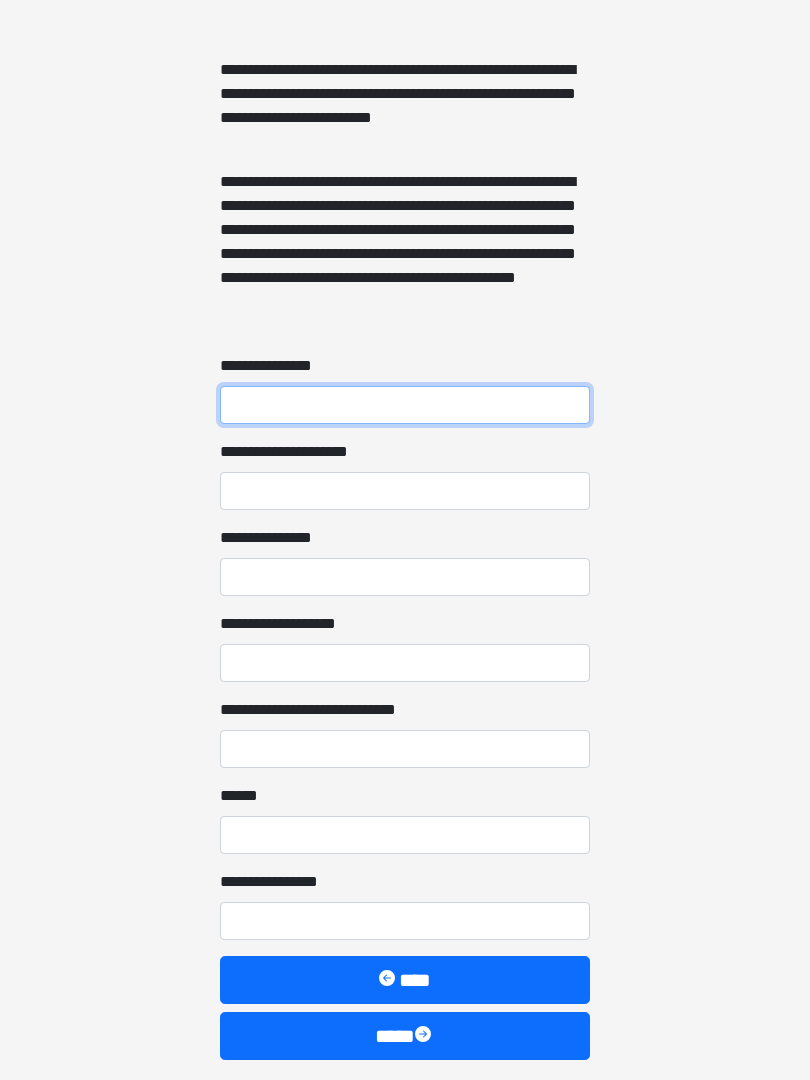 click on "**********" at bounding box center [405, 406] 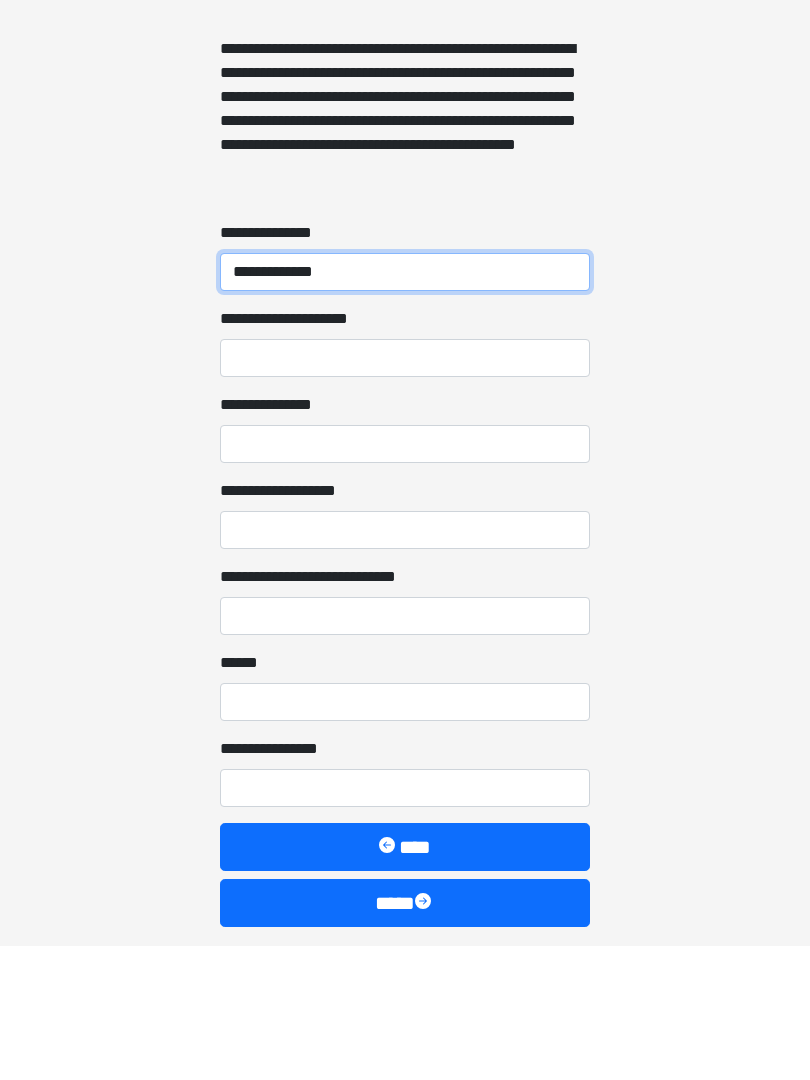 type on "**********" 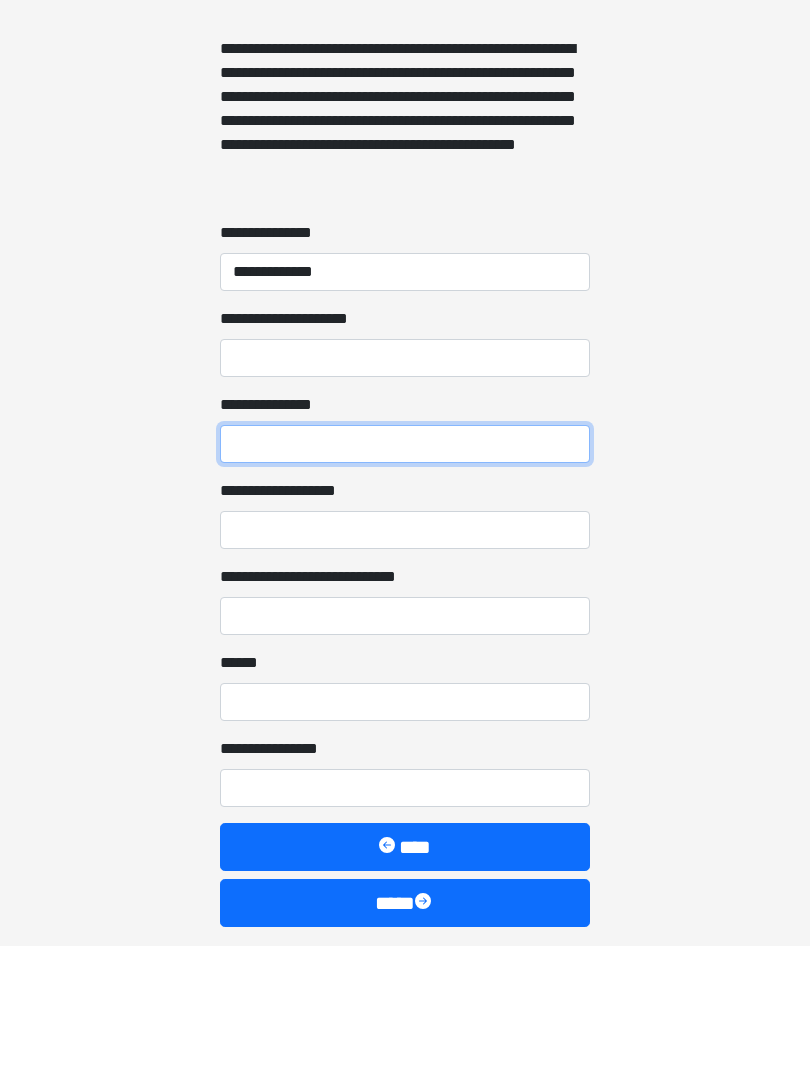 click on "**********" at bounding box center (405, 578) 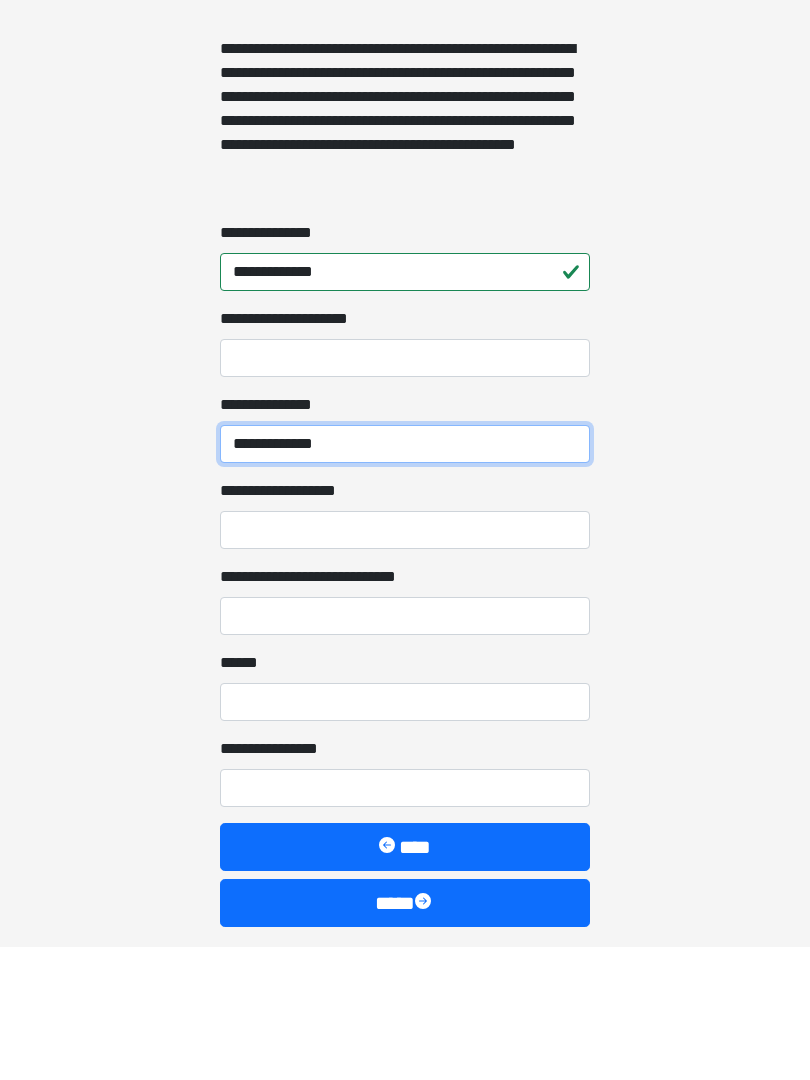 type on "**********" 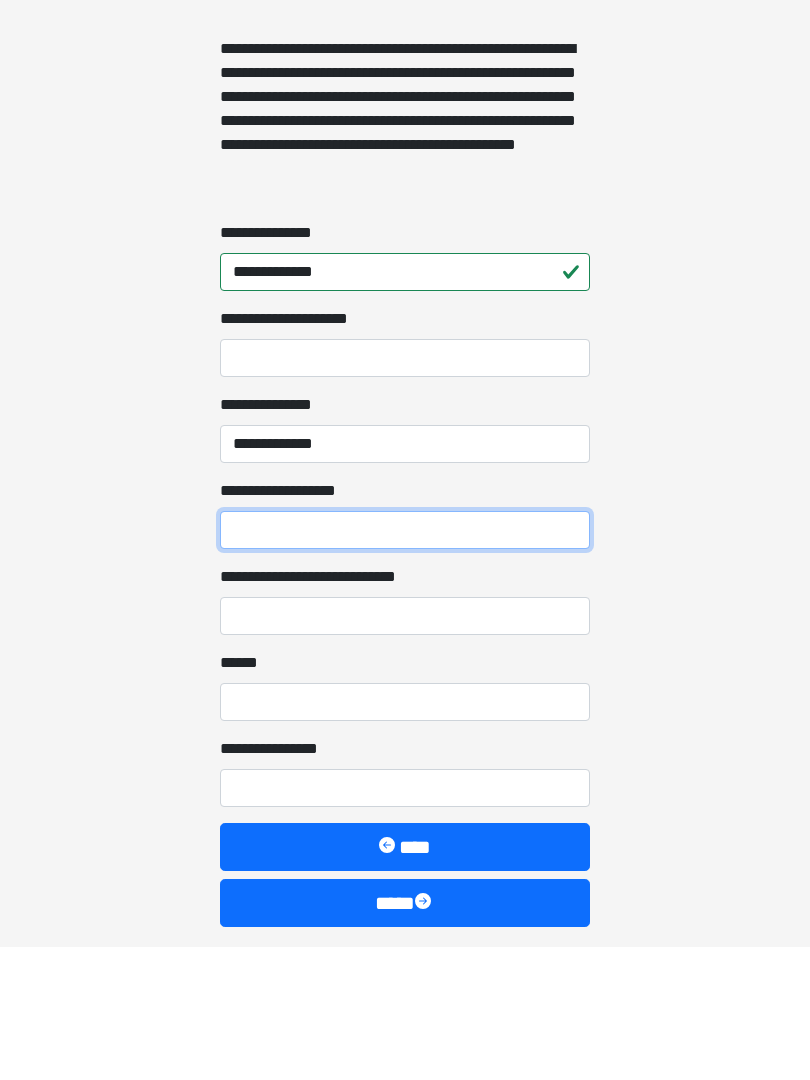 click on "**********" at bounding box center [405, 664] 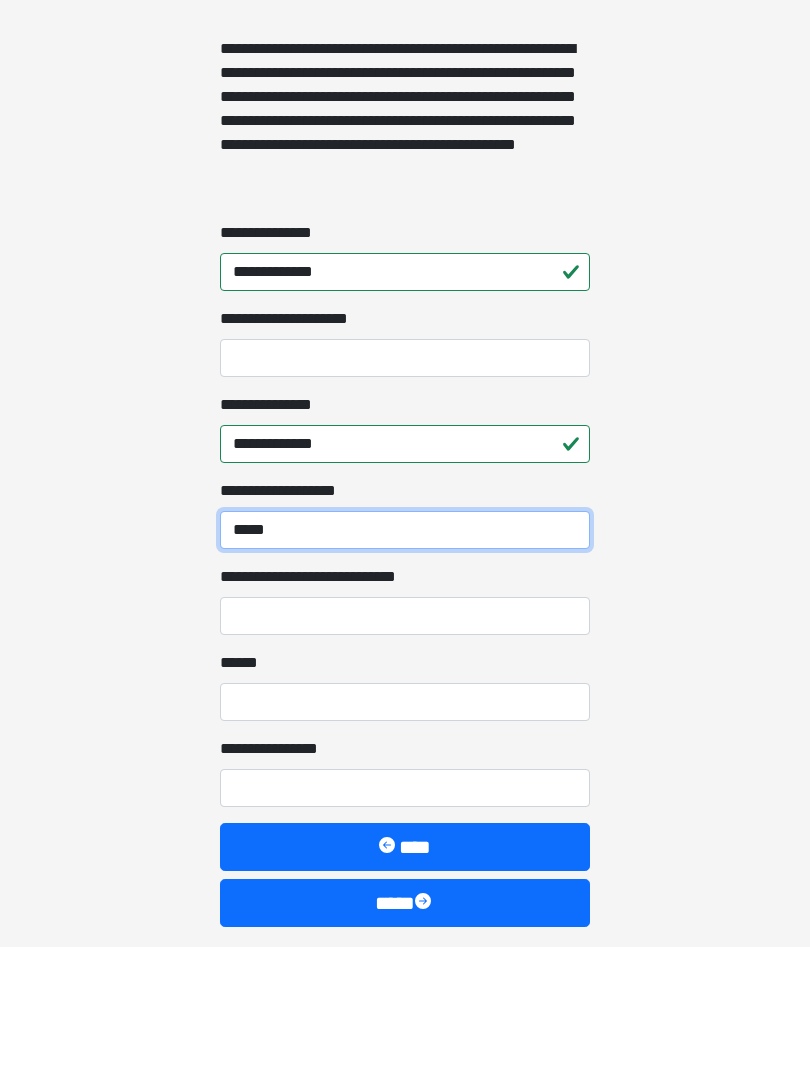 type on "*****" 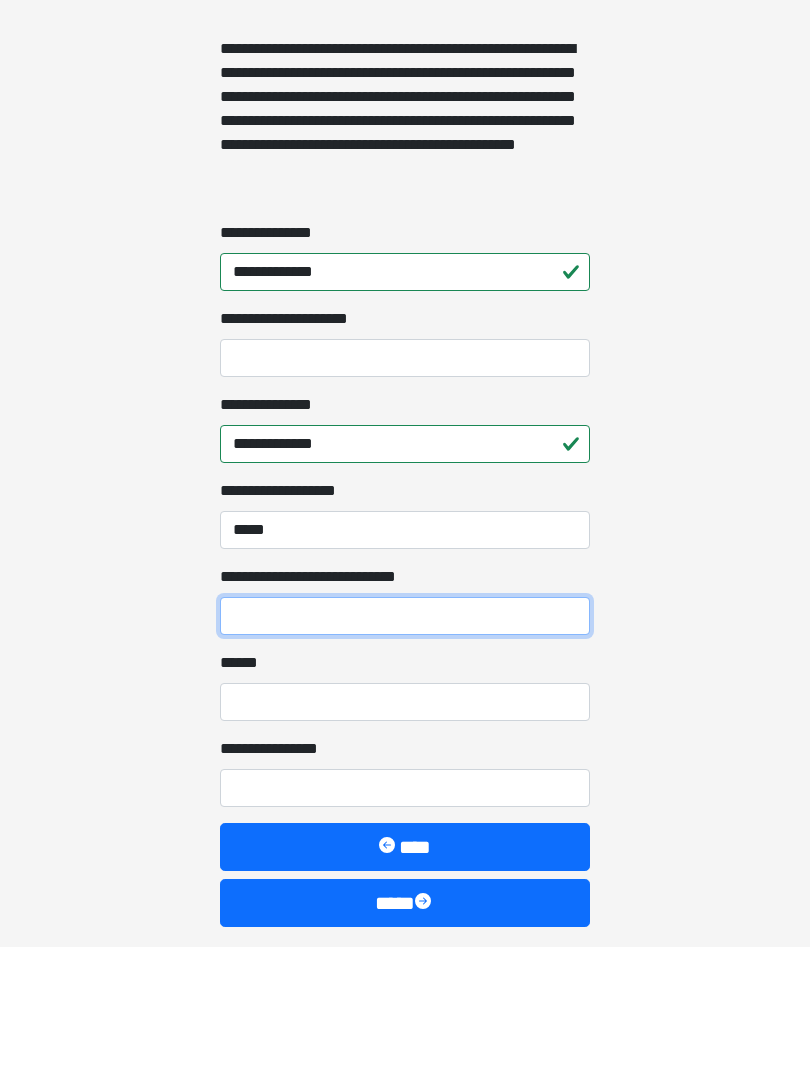 click on "**********" at bounding box center [405, 750] 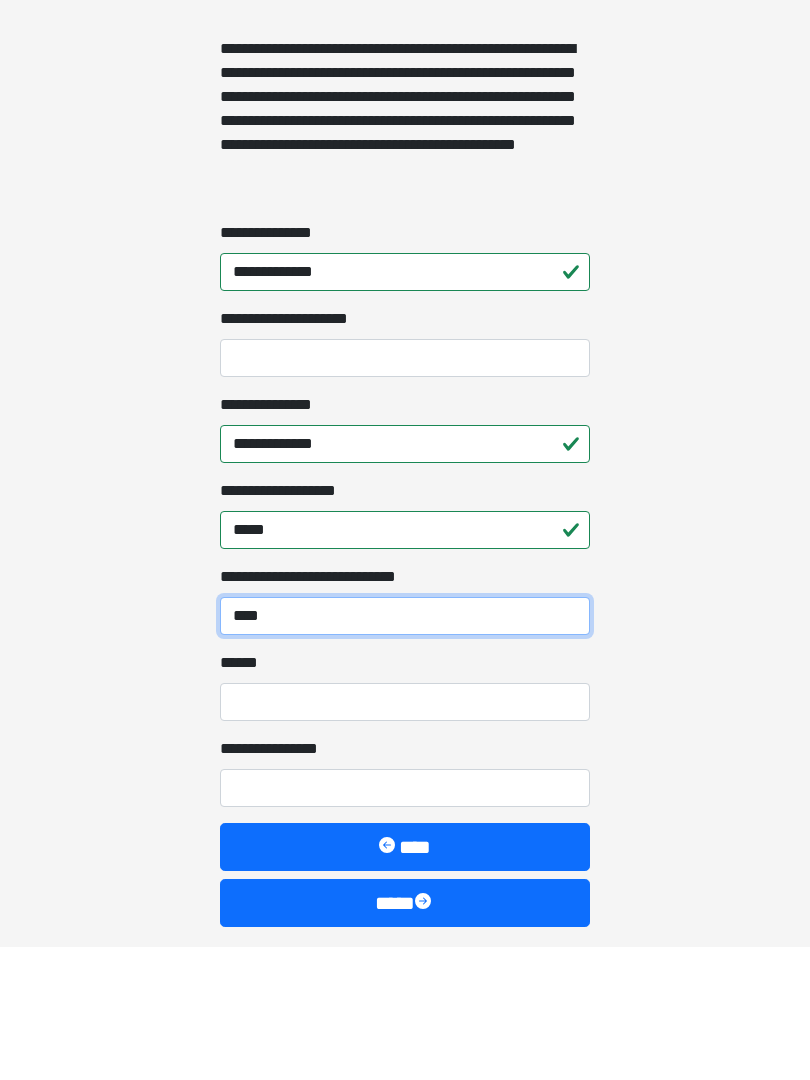 type on "****" 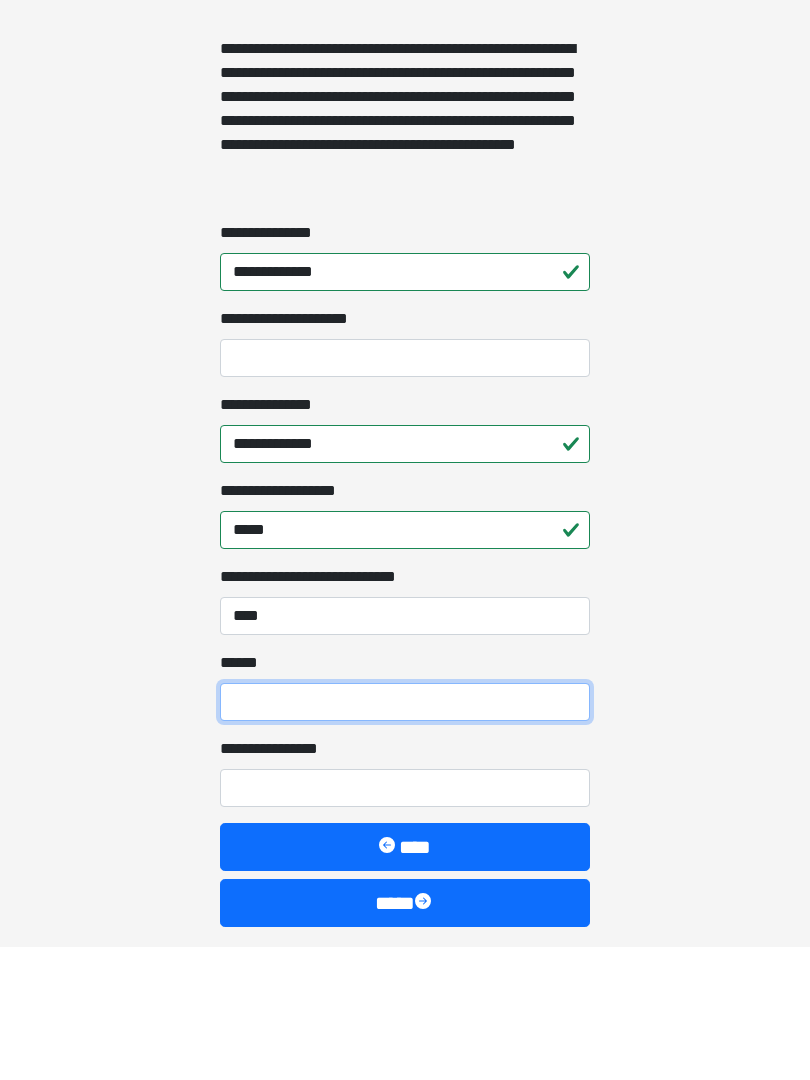 click on "**** *" at bounding box center [405, 836] 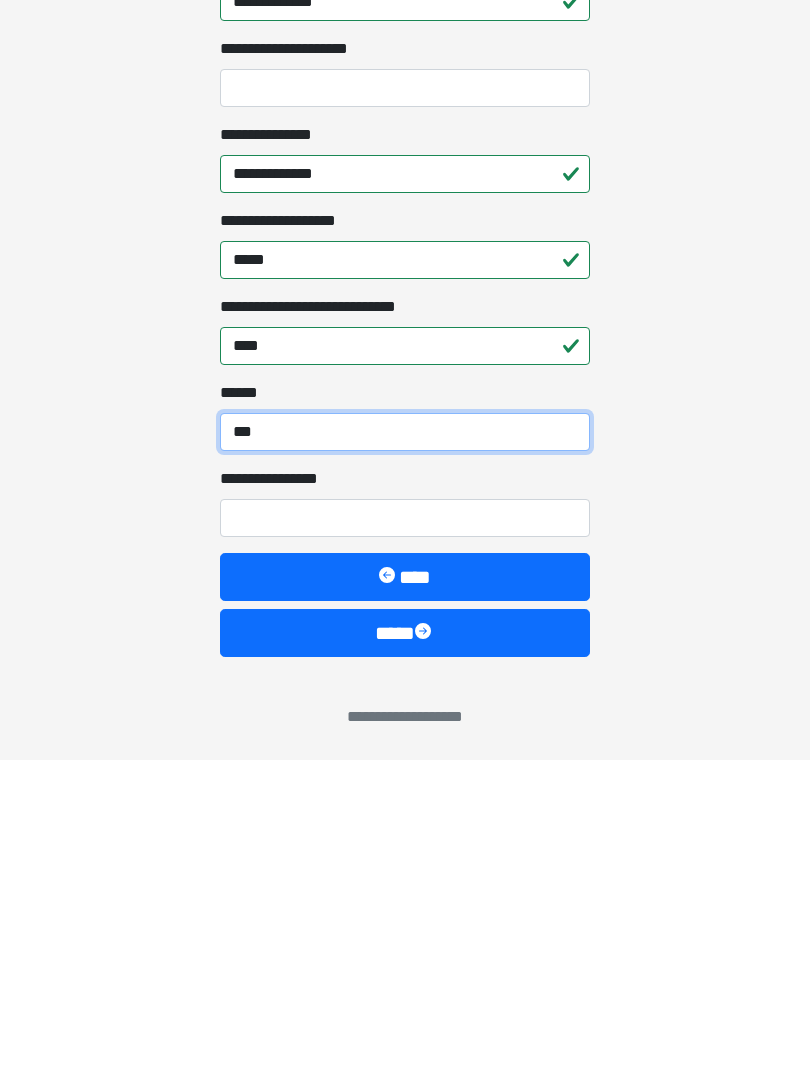 type on "***" 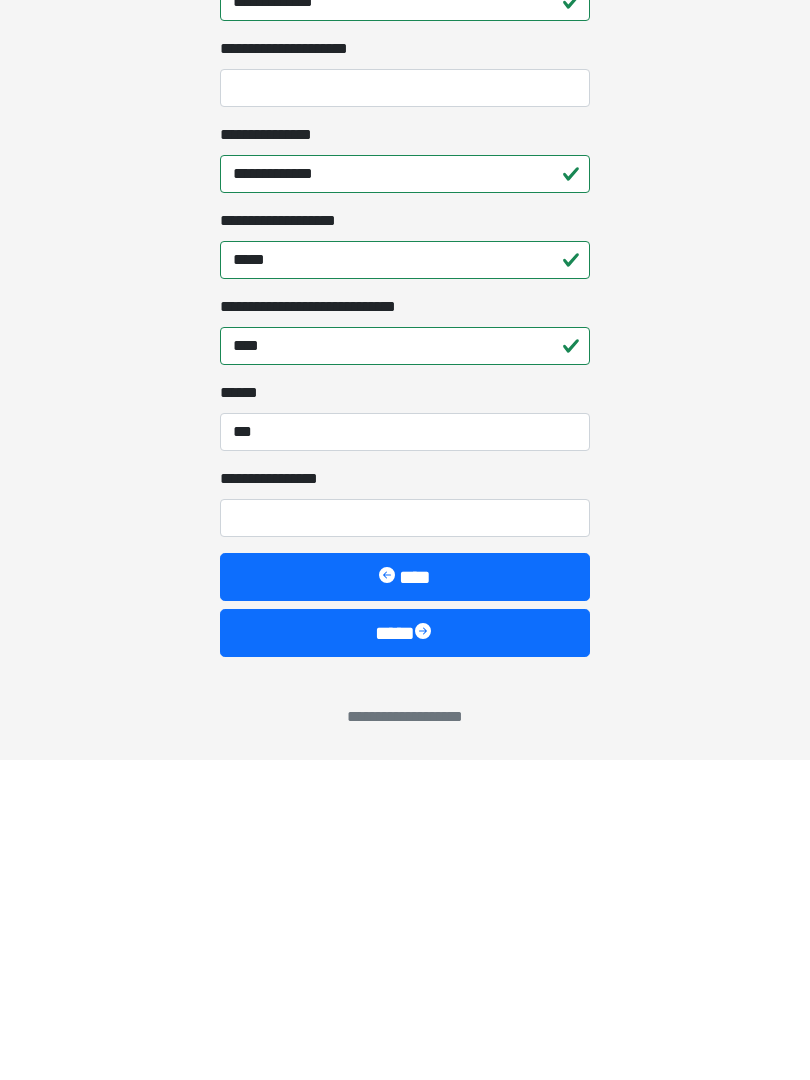 click on "**********" at bounding box center (405, 838) 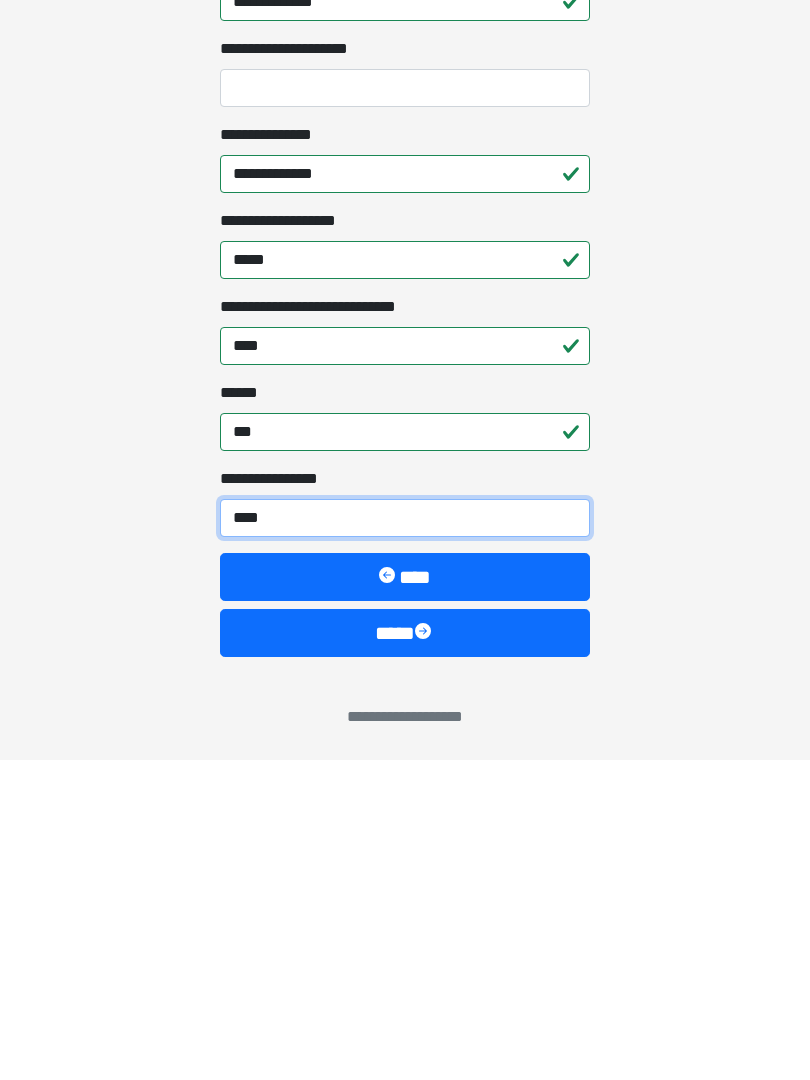 type on "*****" 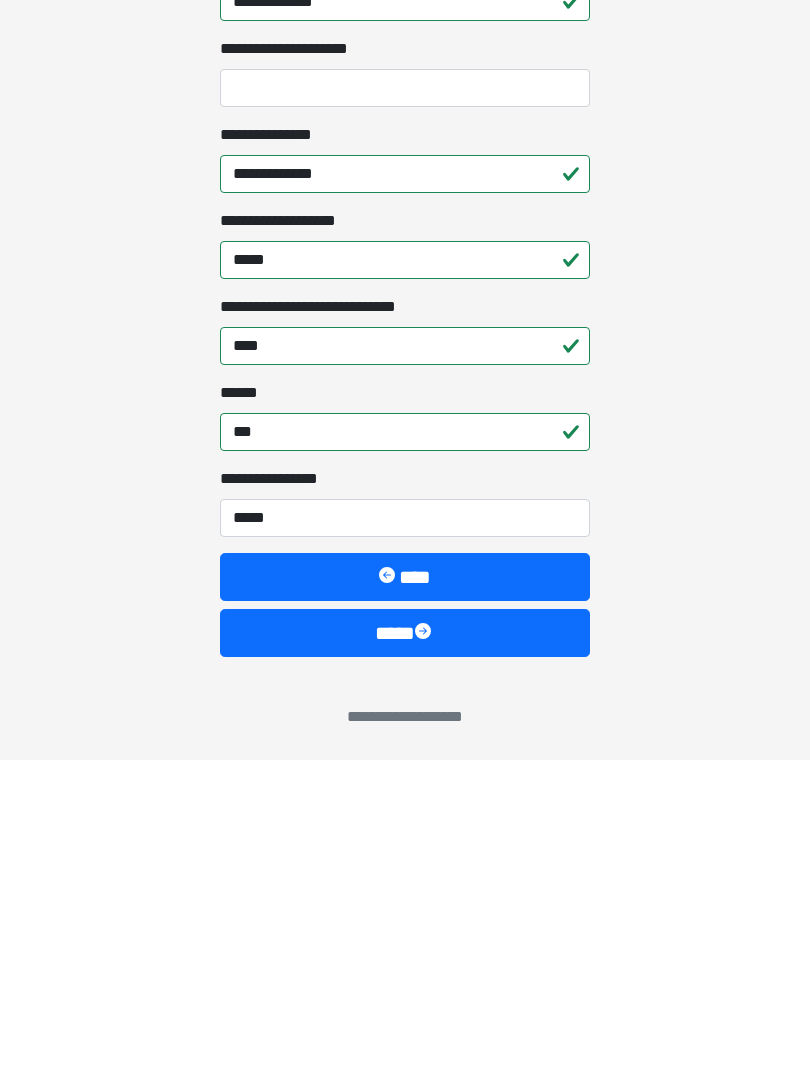 click at bounding box center [425, 953] 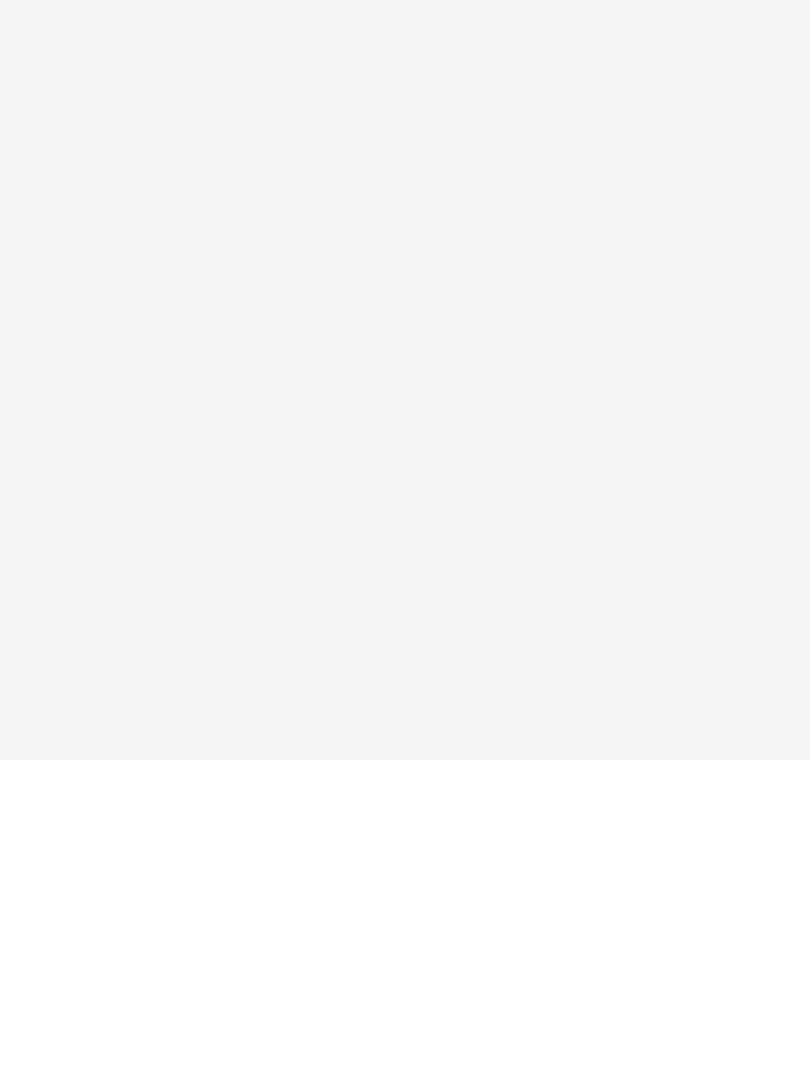 scroll, scrollTop: 0, scrollLeft: 0, axis: both 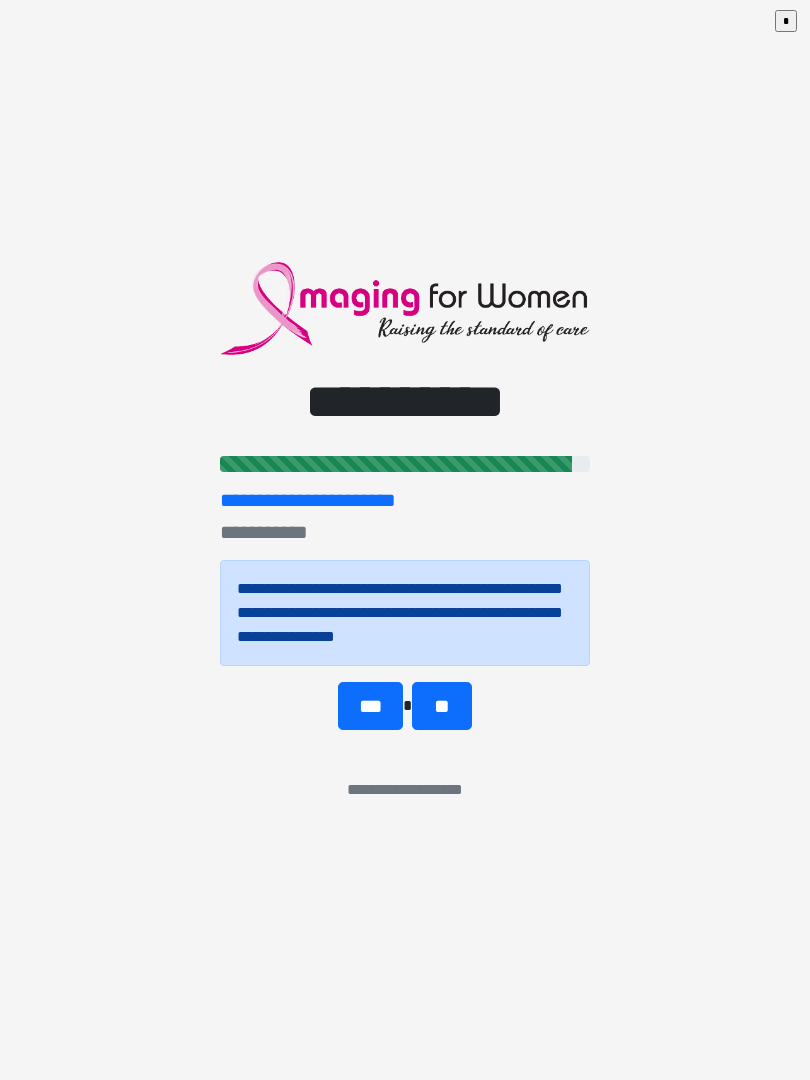 click on "**" at bounding box center [441, 706] 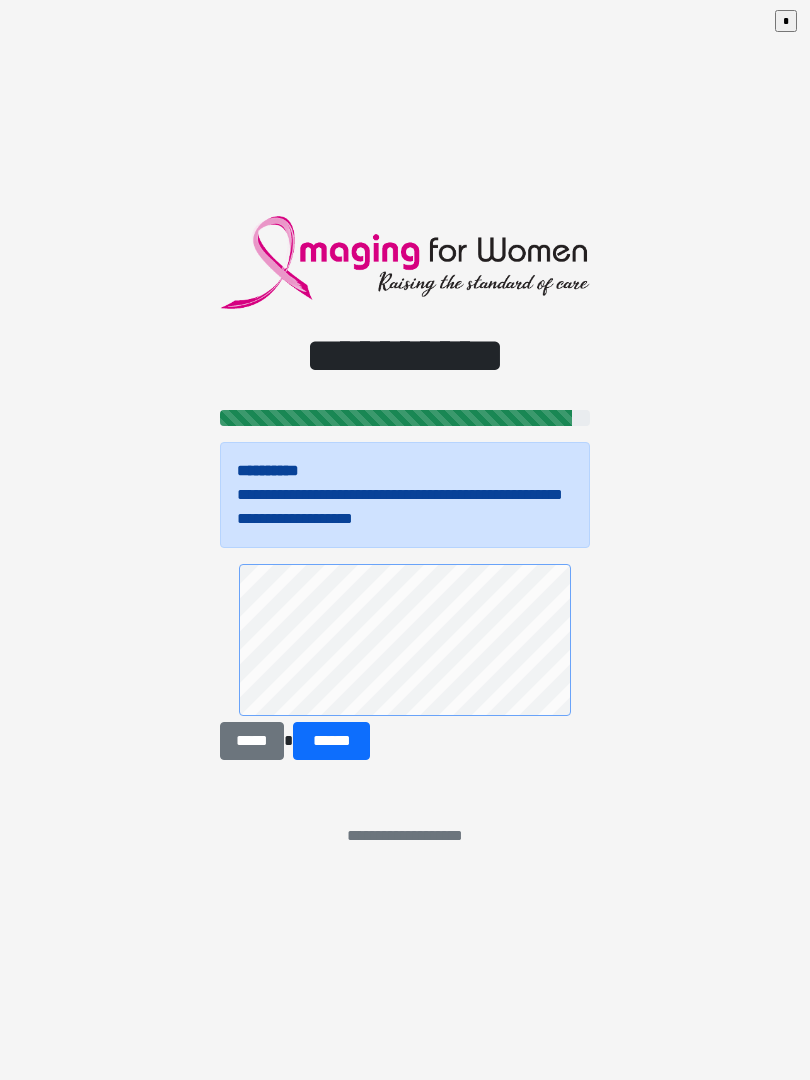 click on "******" at bounding box center [331, 741] 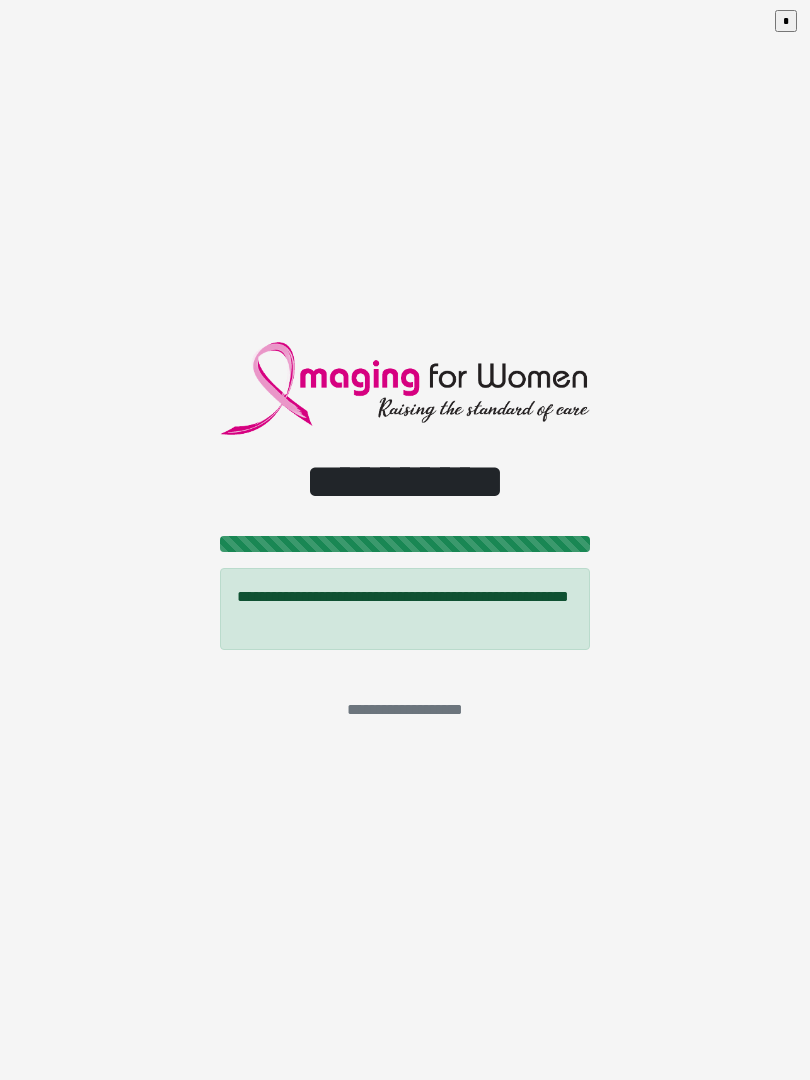 click on "**********" at bounding box center [405, 540] 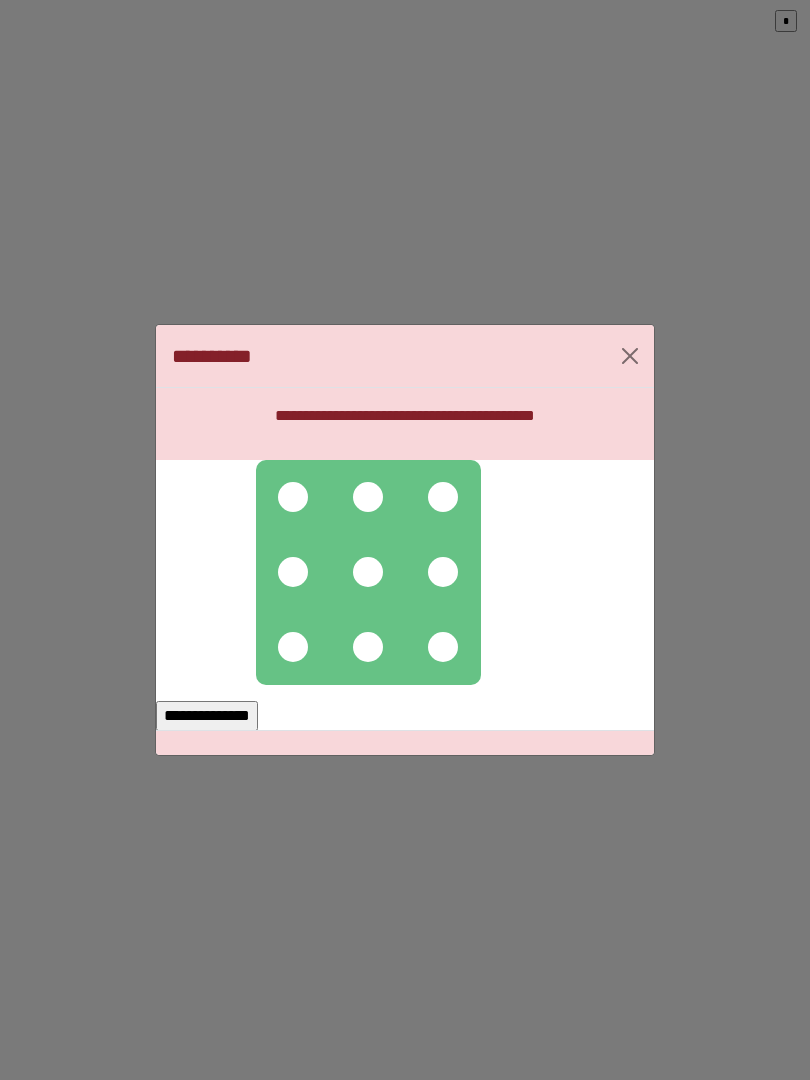 click at bounding box center [293, 497] 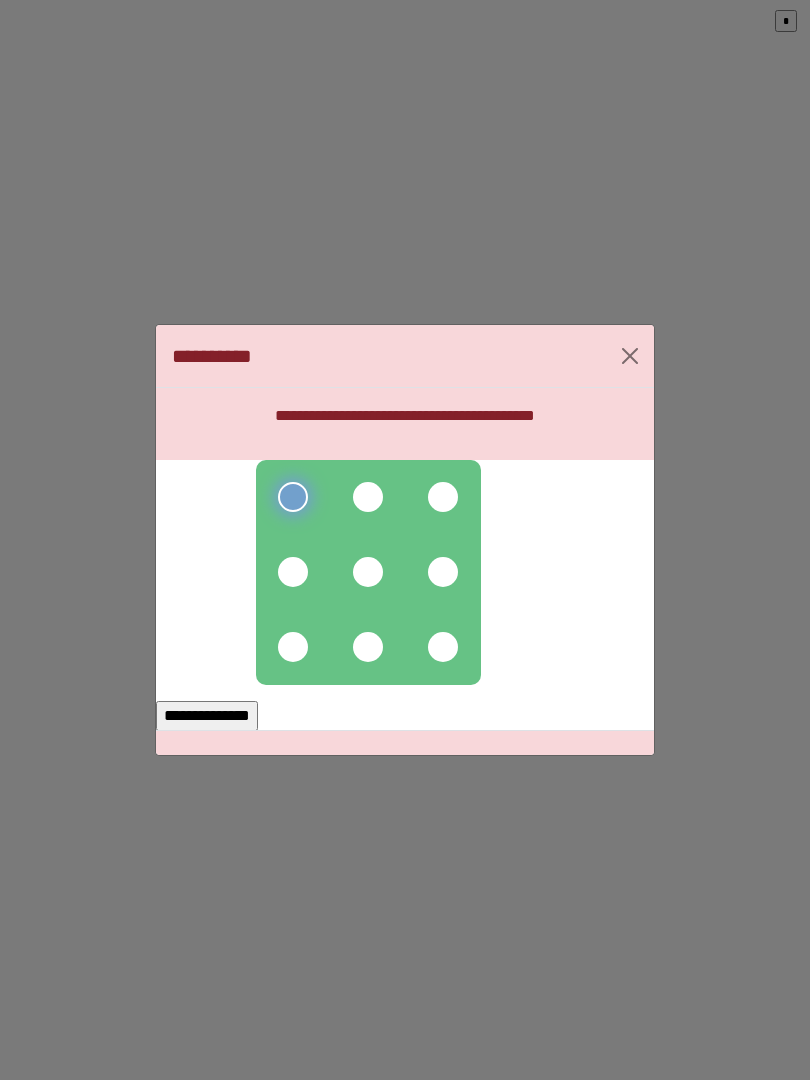 click at bounding box center (368, 497) 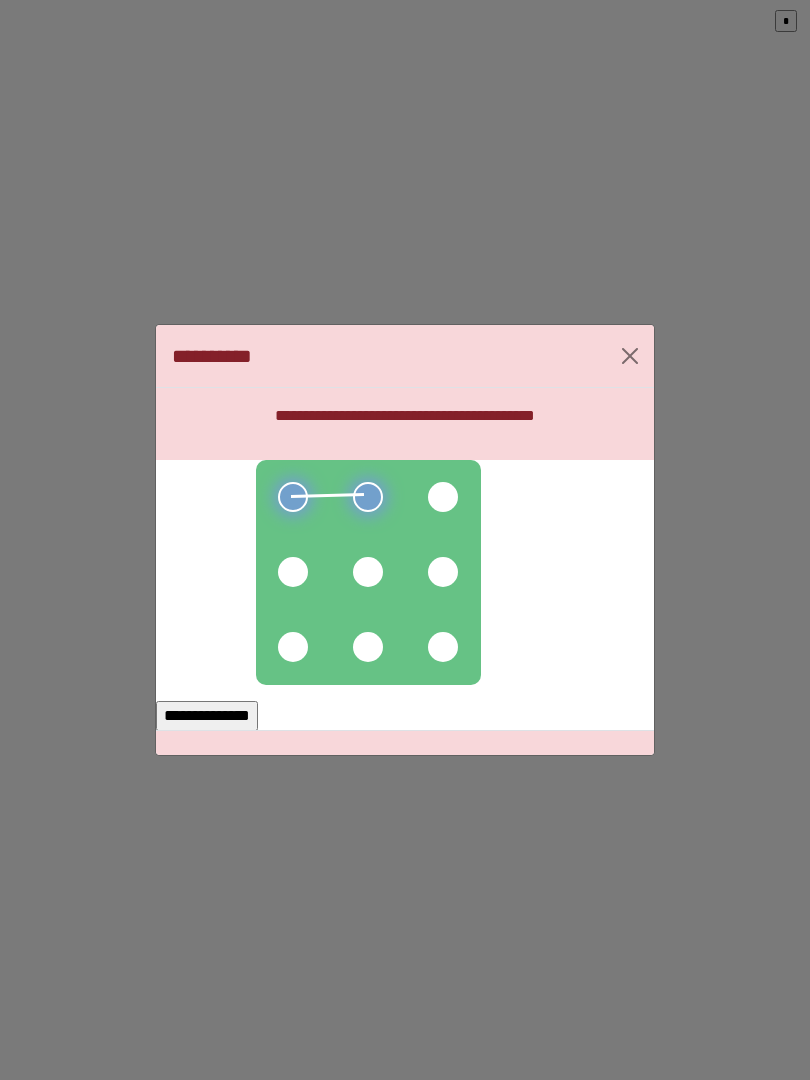 click at bounding box center (443, 497) 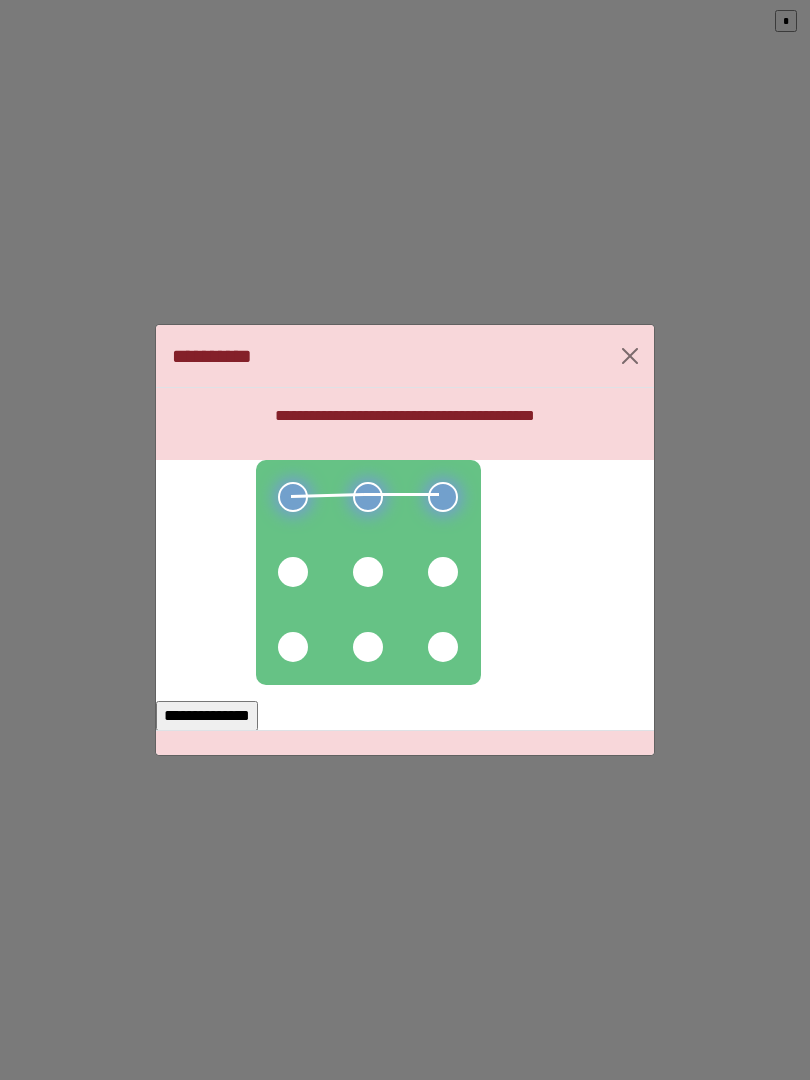 click at bounding box center [443, 572] 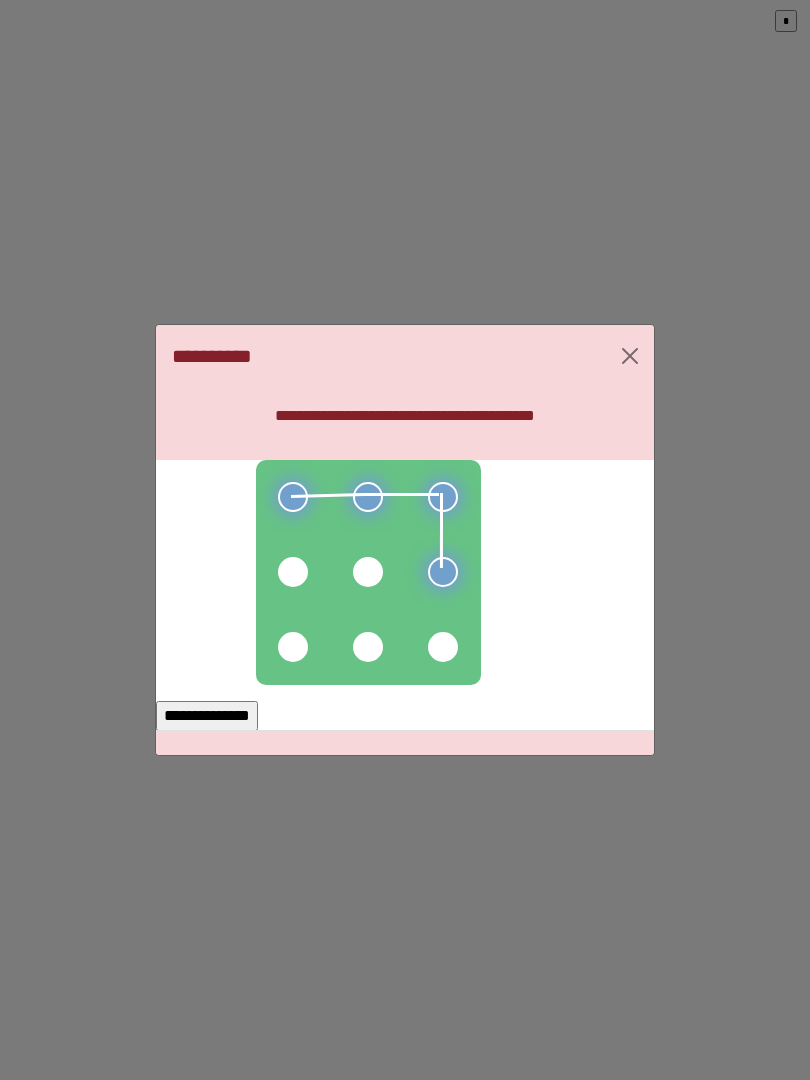 click at bounding box center [368, 572] 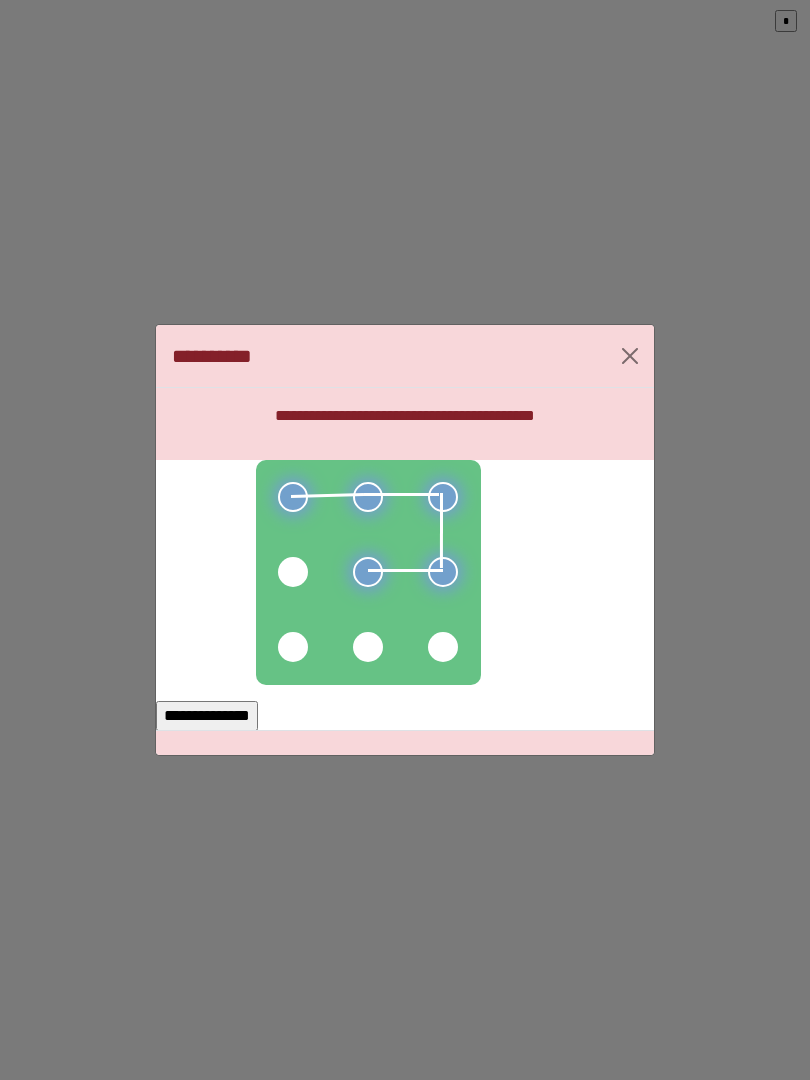 click at bounding box center [293, 572] 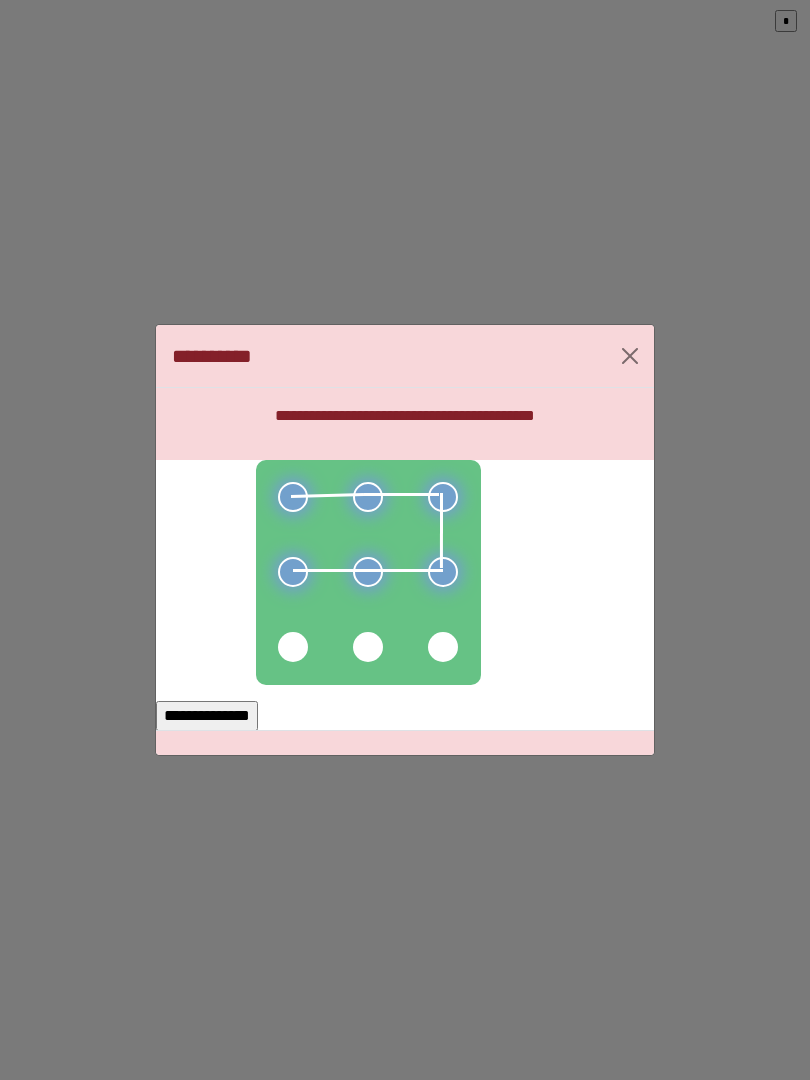 click on "**********" at bounding box center (207, 716) 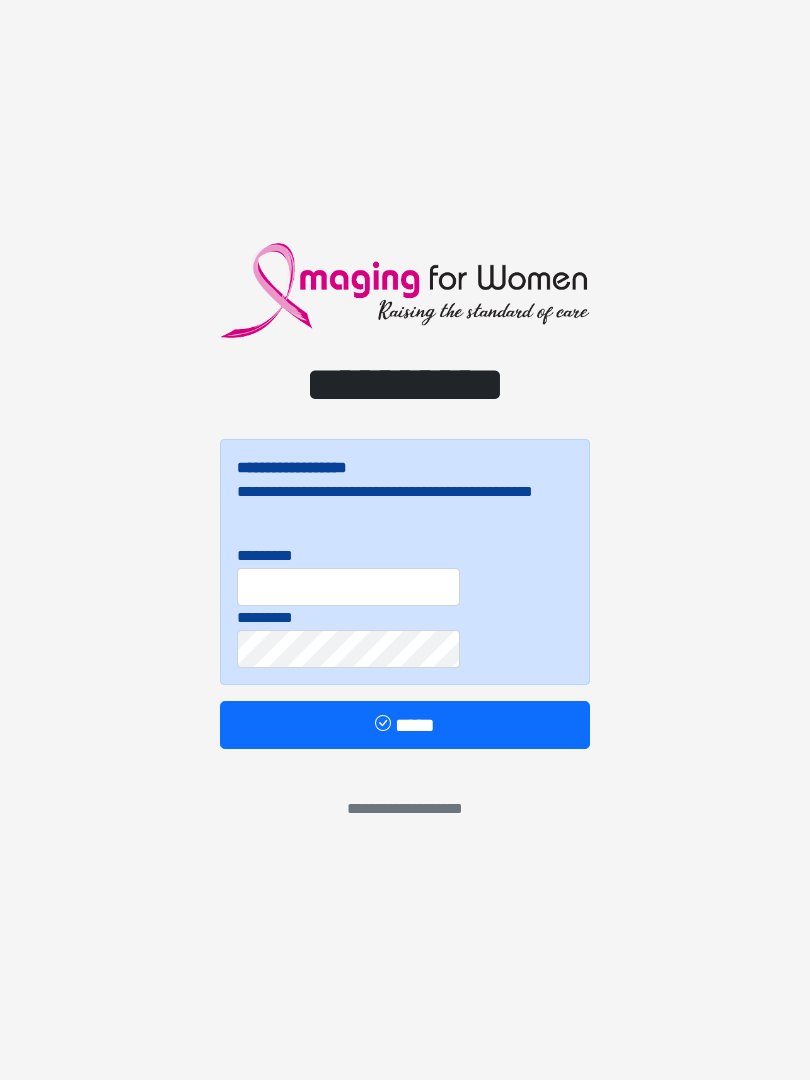 scroll, scrollTop: 0, scrollLeft: 0, axis: both 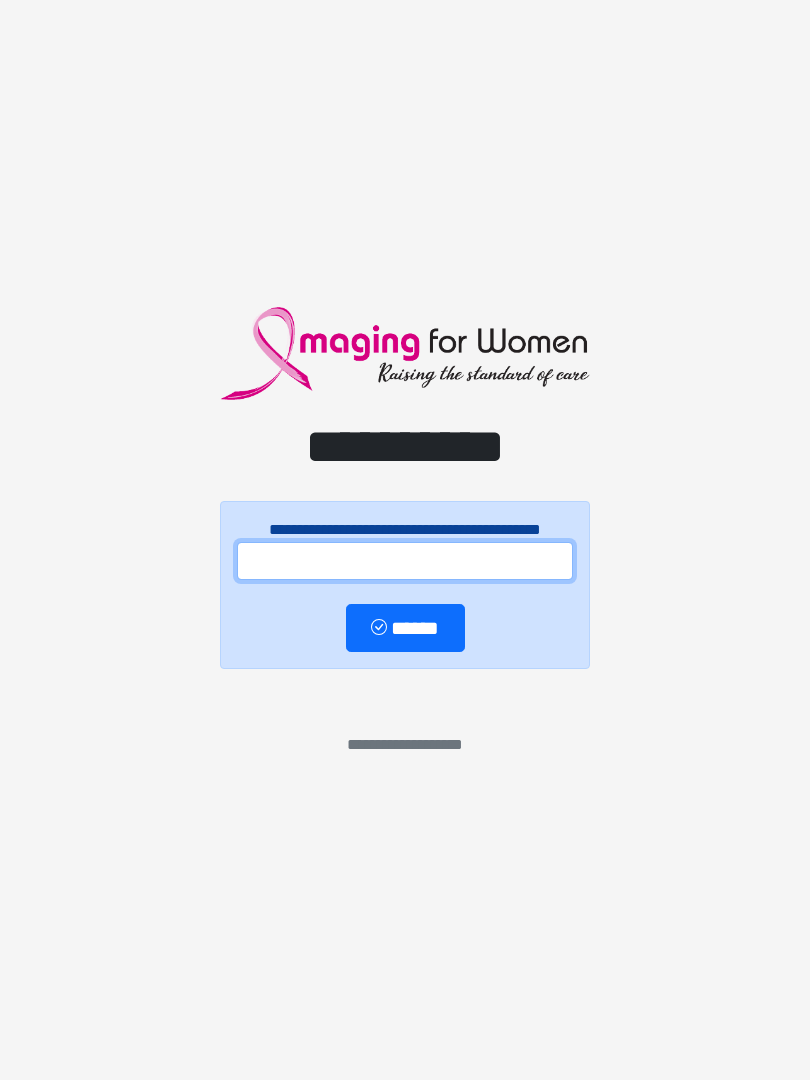 click at bounding box center [405, 561] 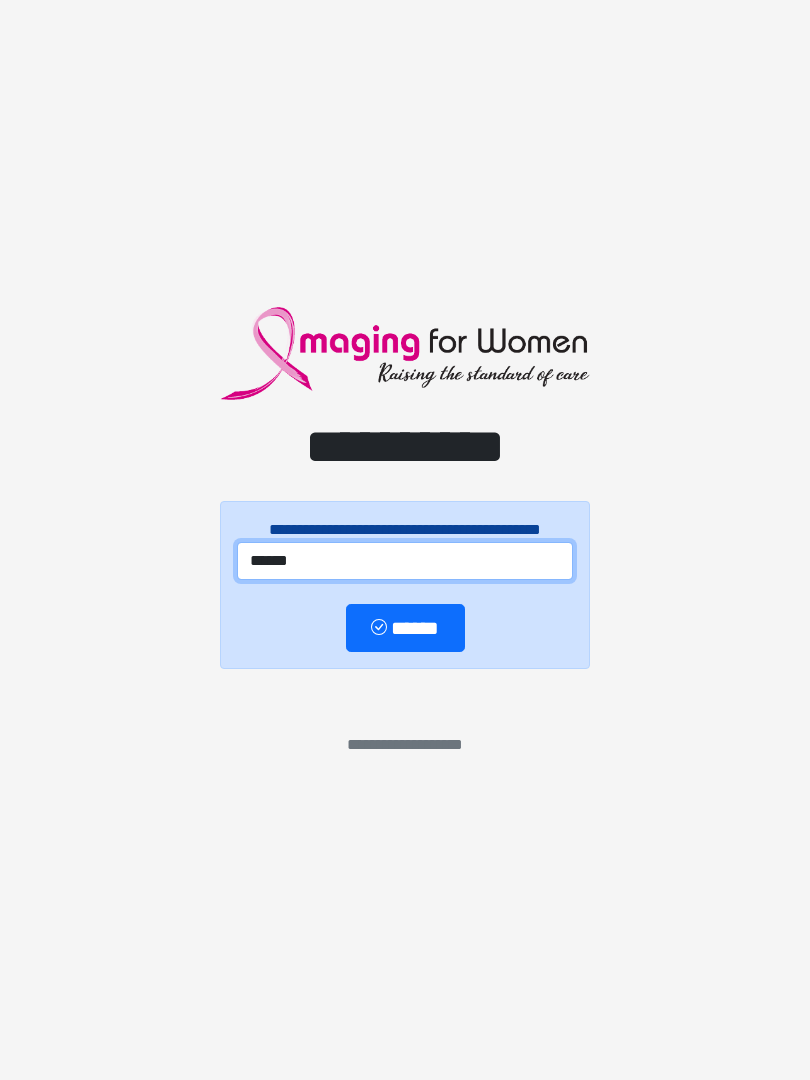 type on "******" 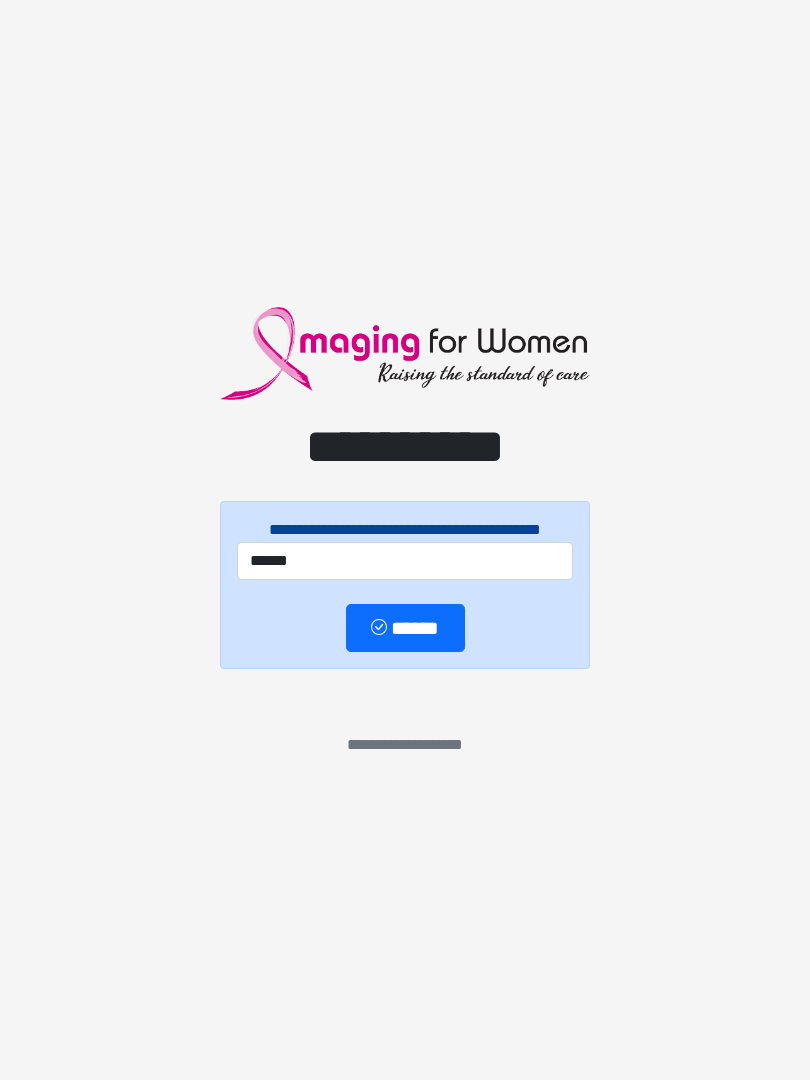 click on "******" at bounding box center (405, 628) 